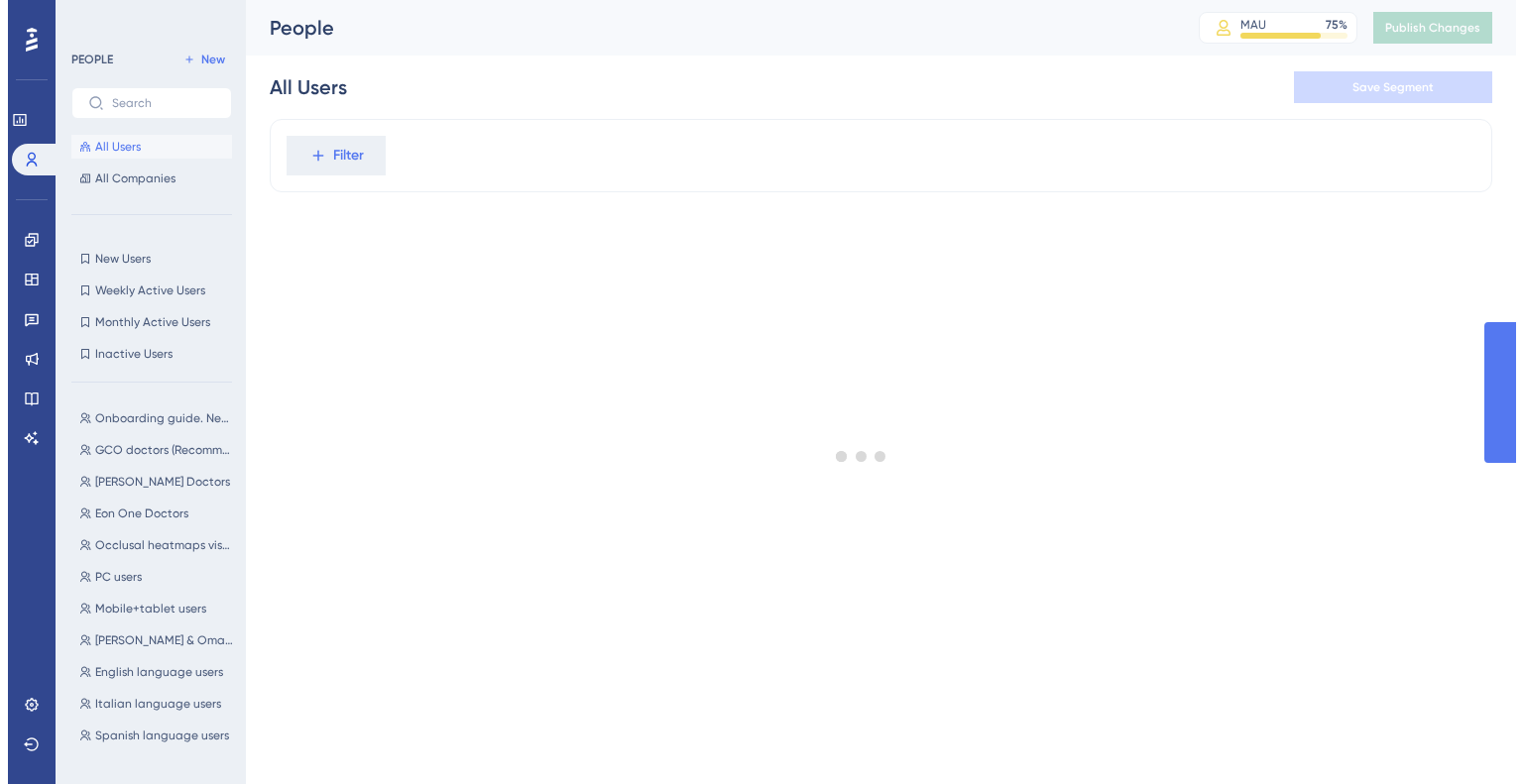 scroll, scrollTop: 0, scrollLeft: 0, axis: both 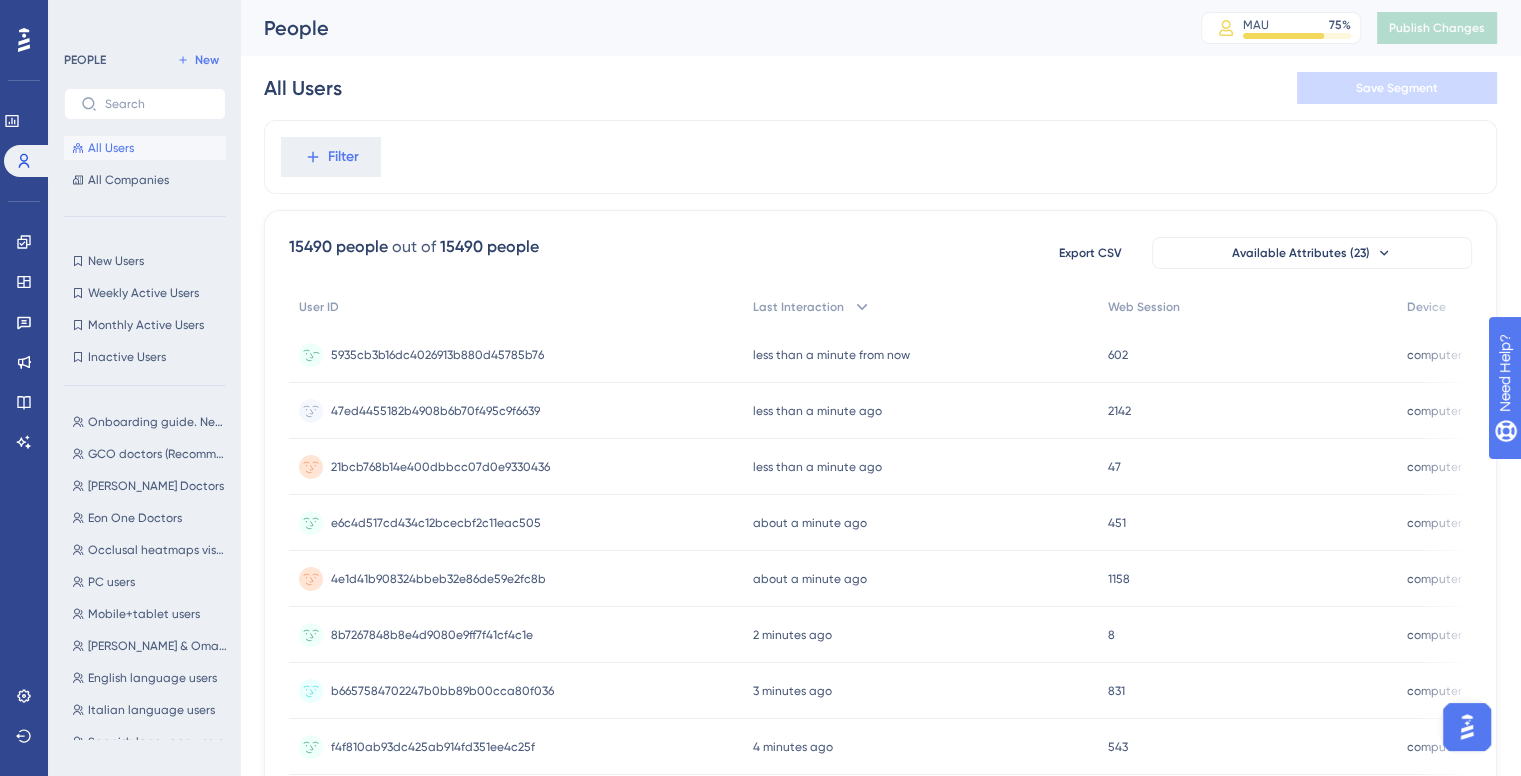 click on "5935cb3b16dc4026913b880d45785b76 5935cb3b16dc4026913b880d45785b76" at bounding box center [437, 355] 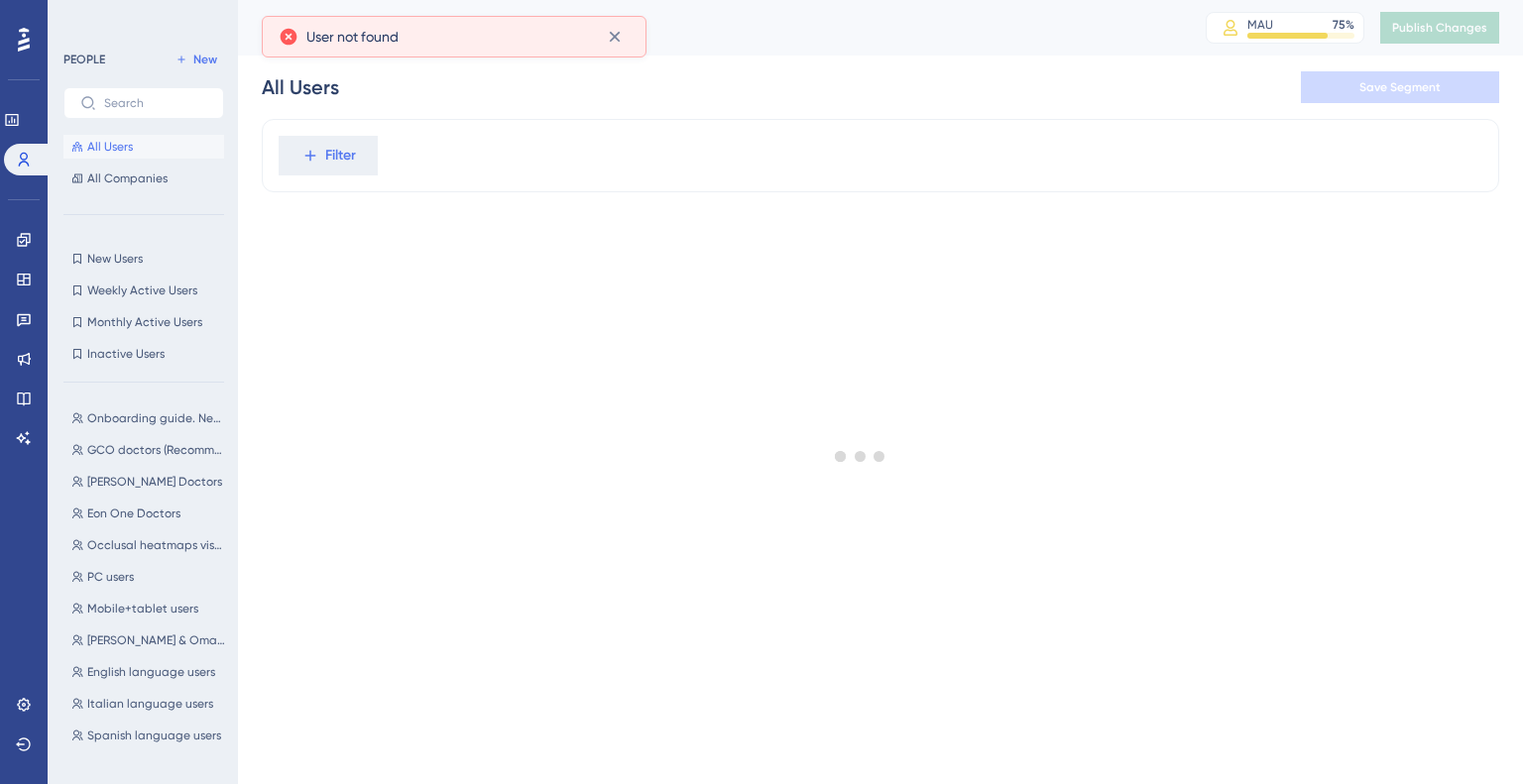 scroll, scrollTop: 0, scrollLeft: 0, axis: both 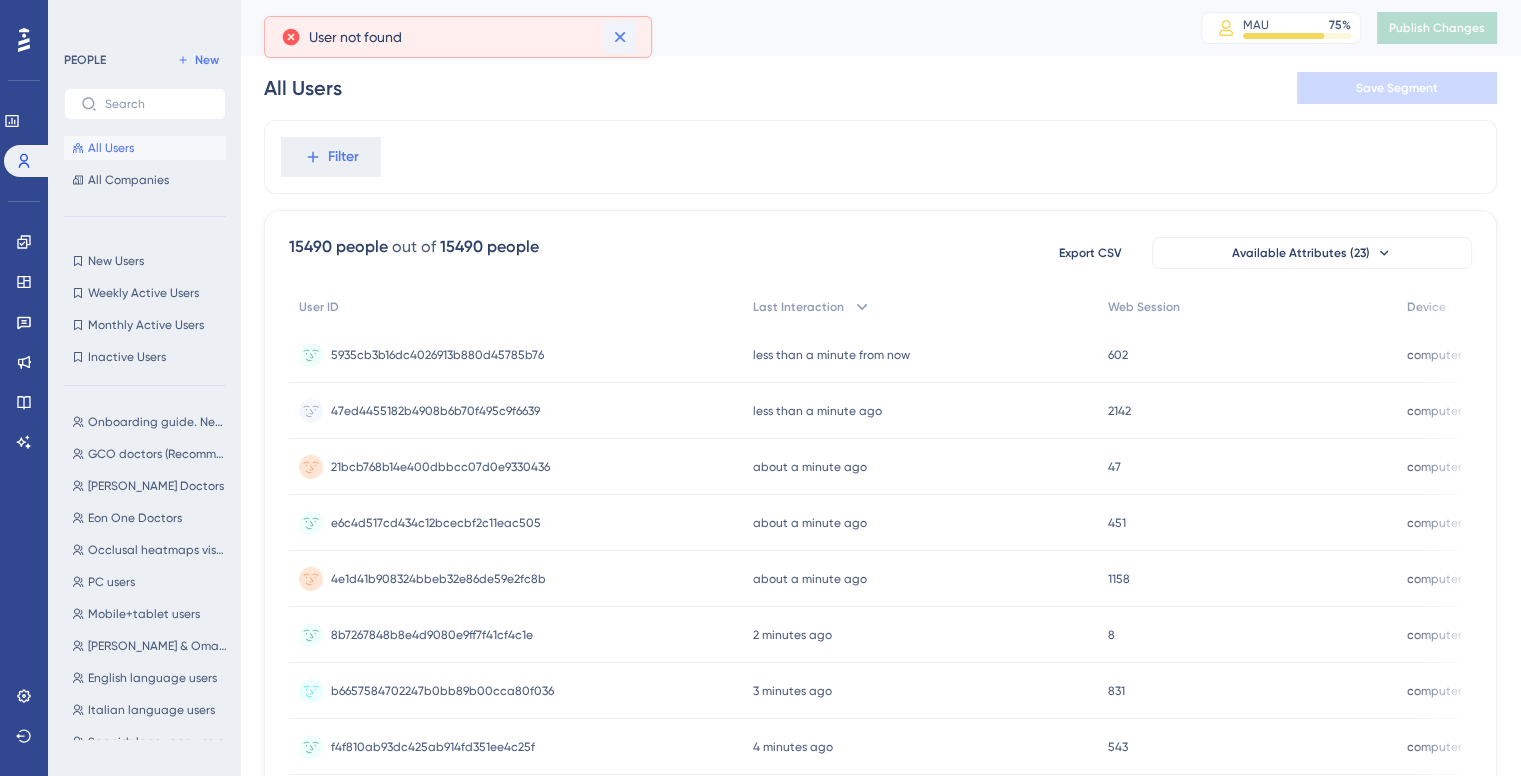 click 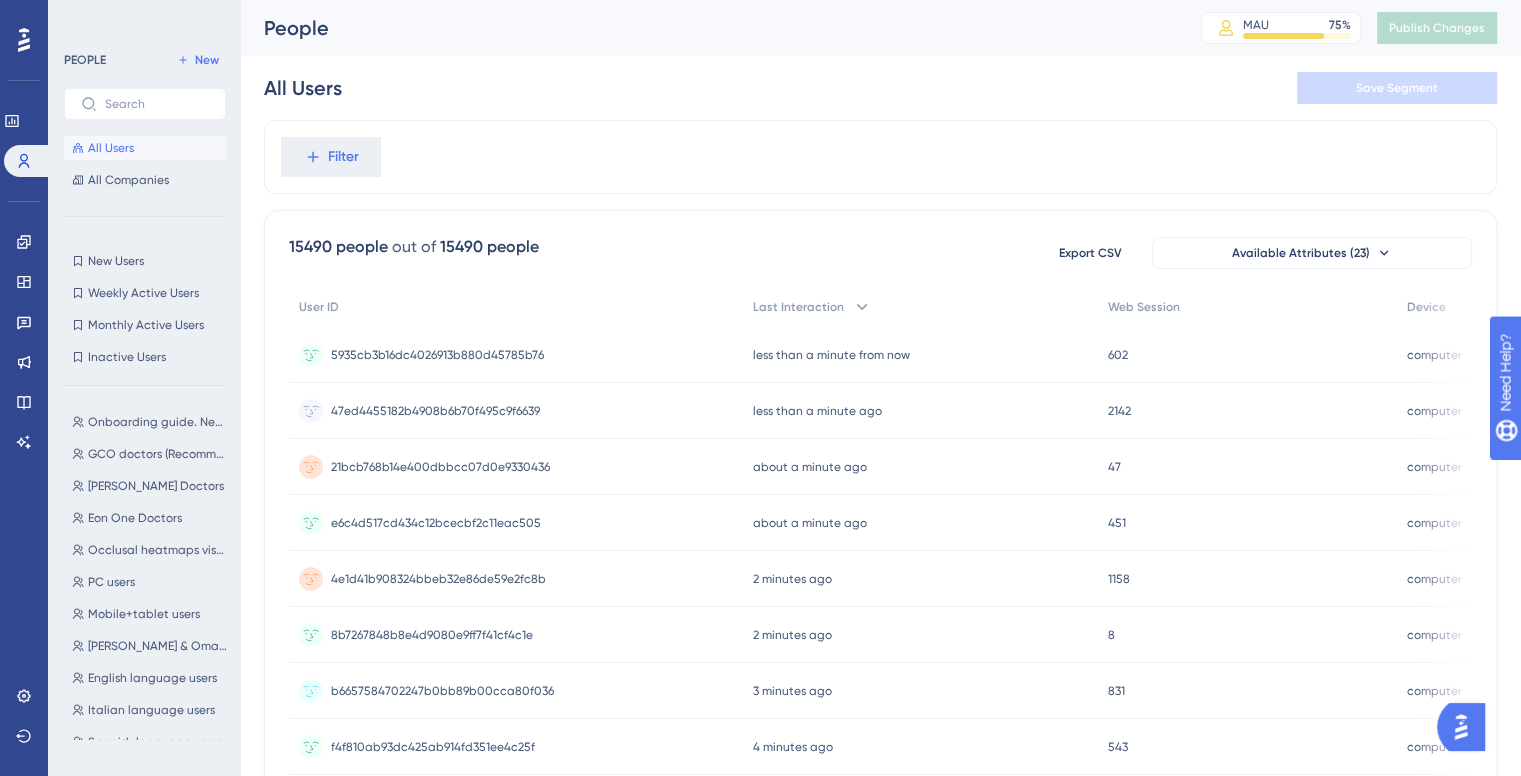 scroll, scrollTop: 0, scrollLeft: 0, axis: both 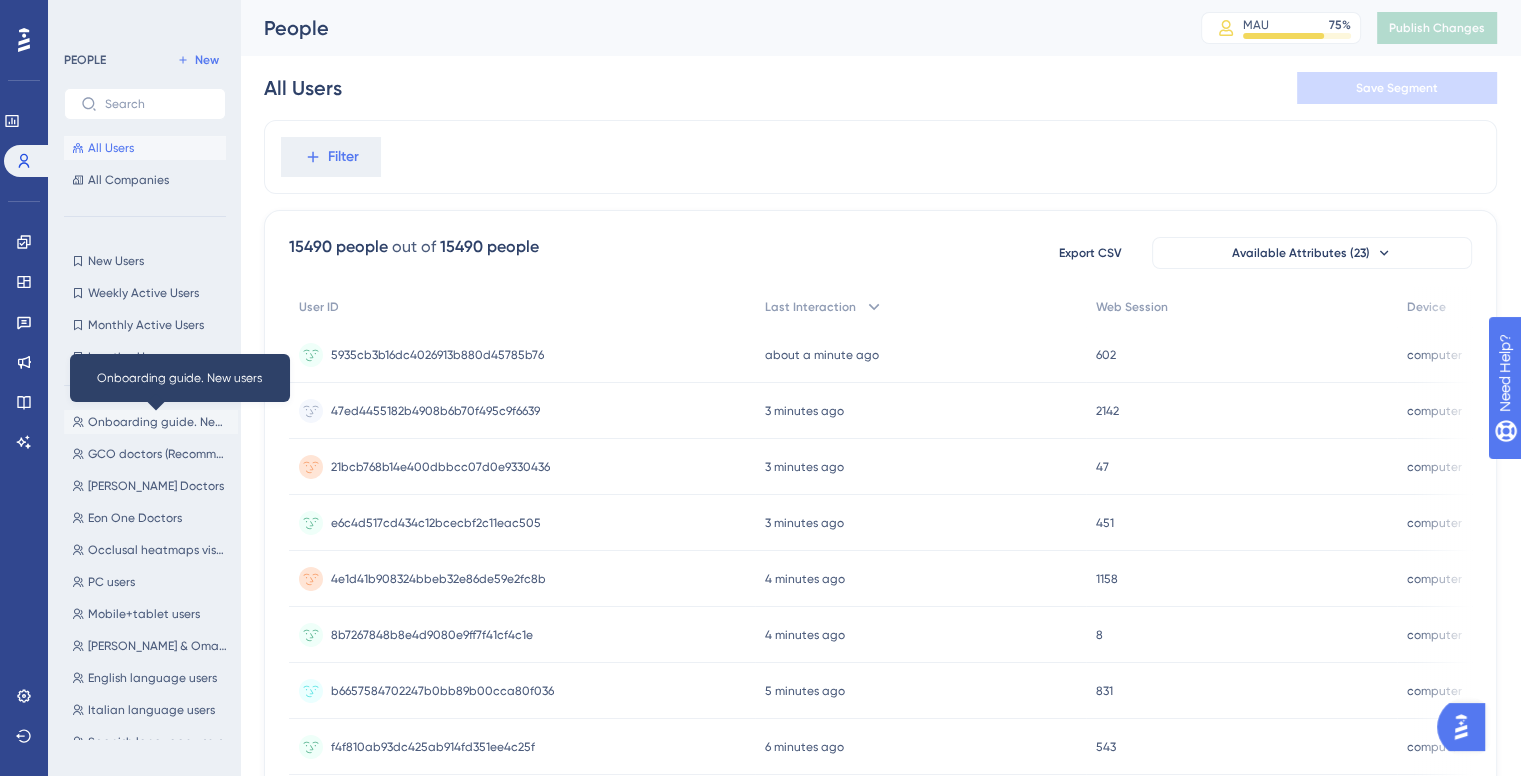 click on "Onboarding guide. New users" at bounding box center (159, 422) 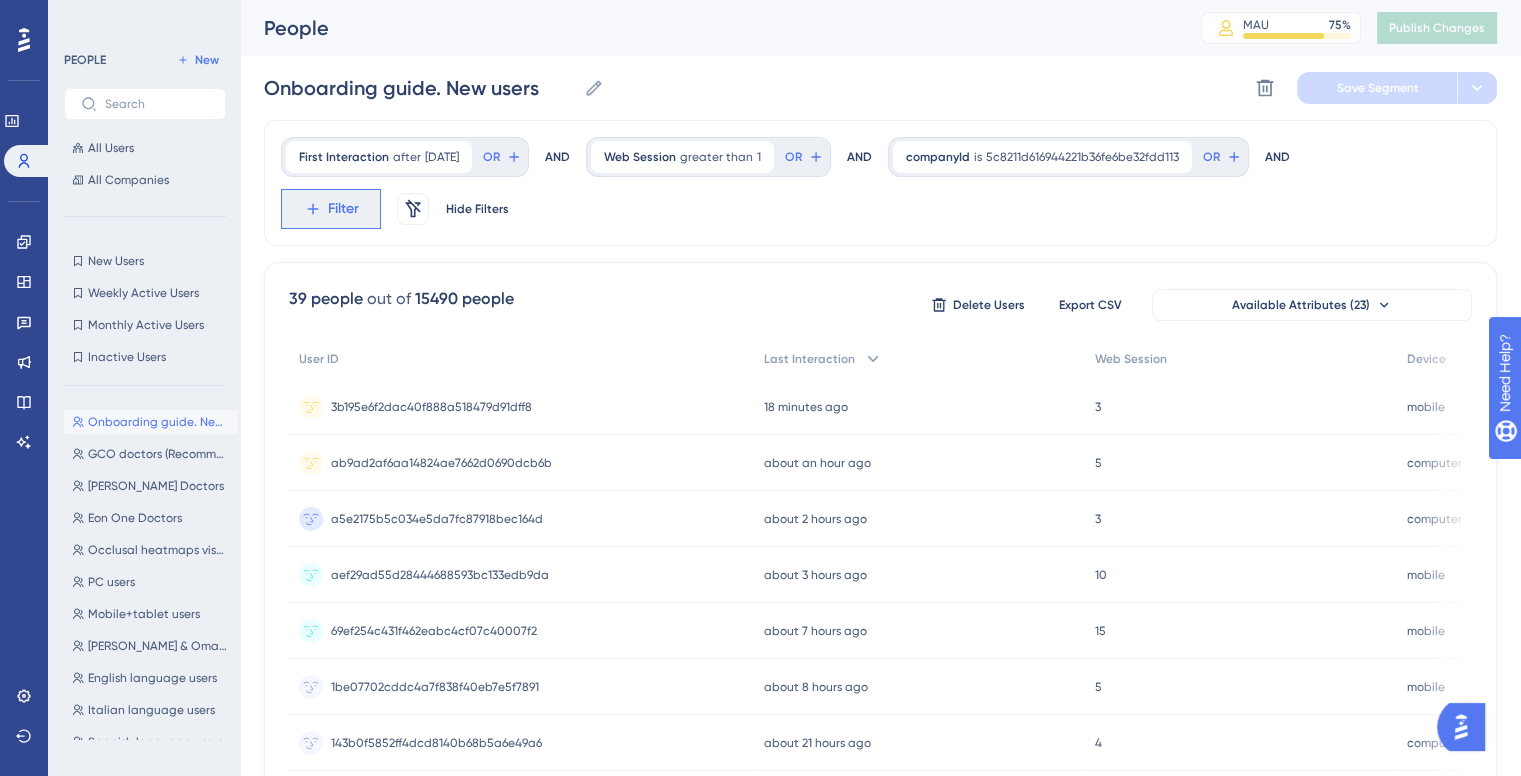 click on "Filter" at bounding box center [343, 209] 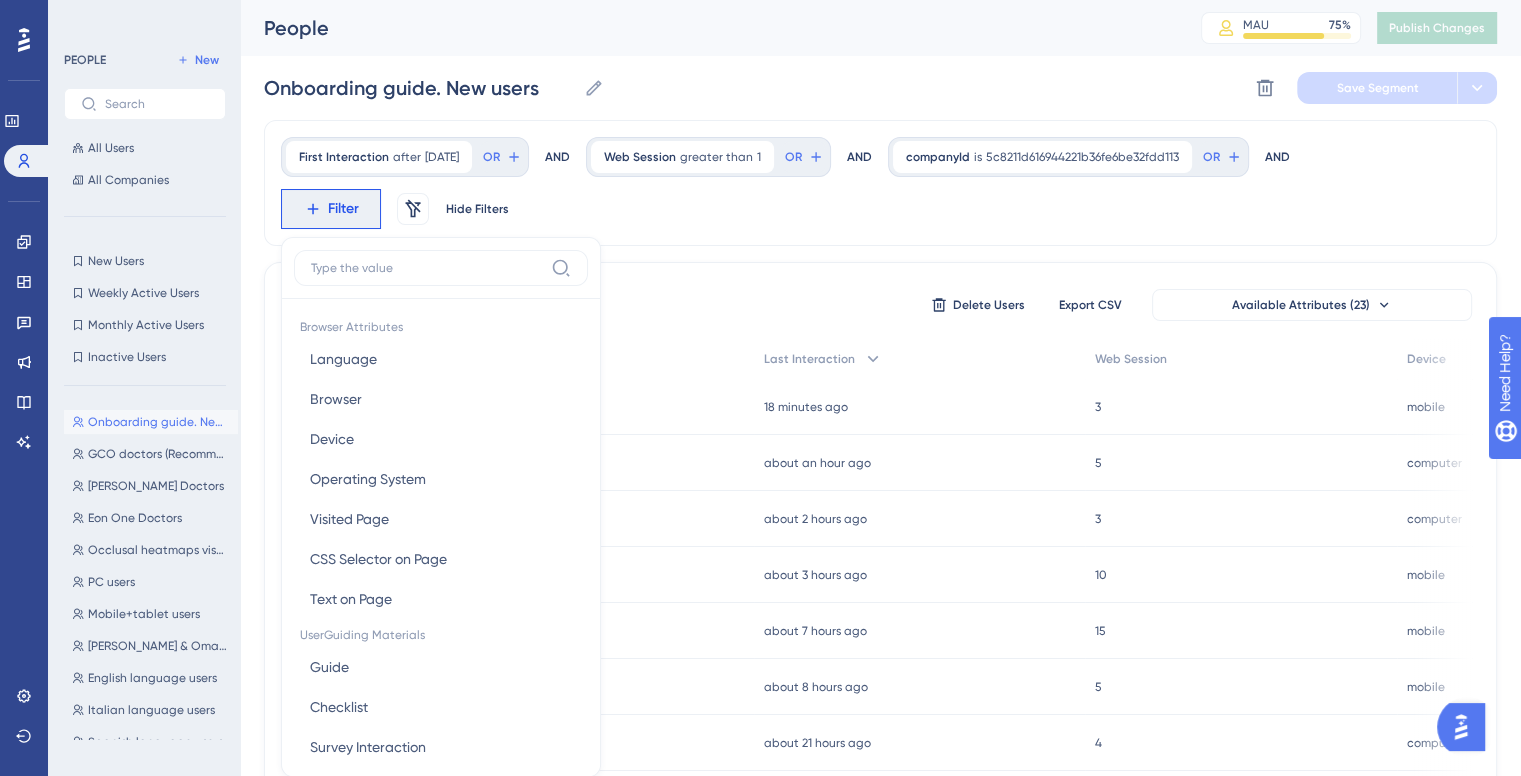 scroll, scrollTop: 119, scrollLeft: 0, axis: vertical 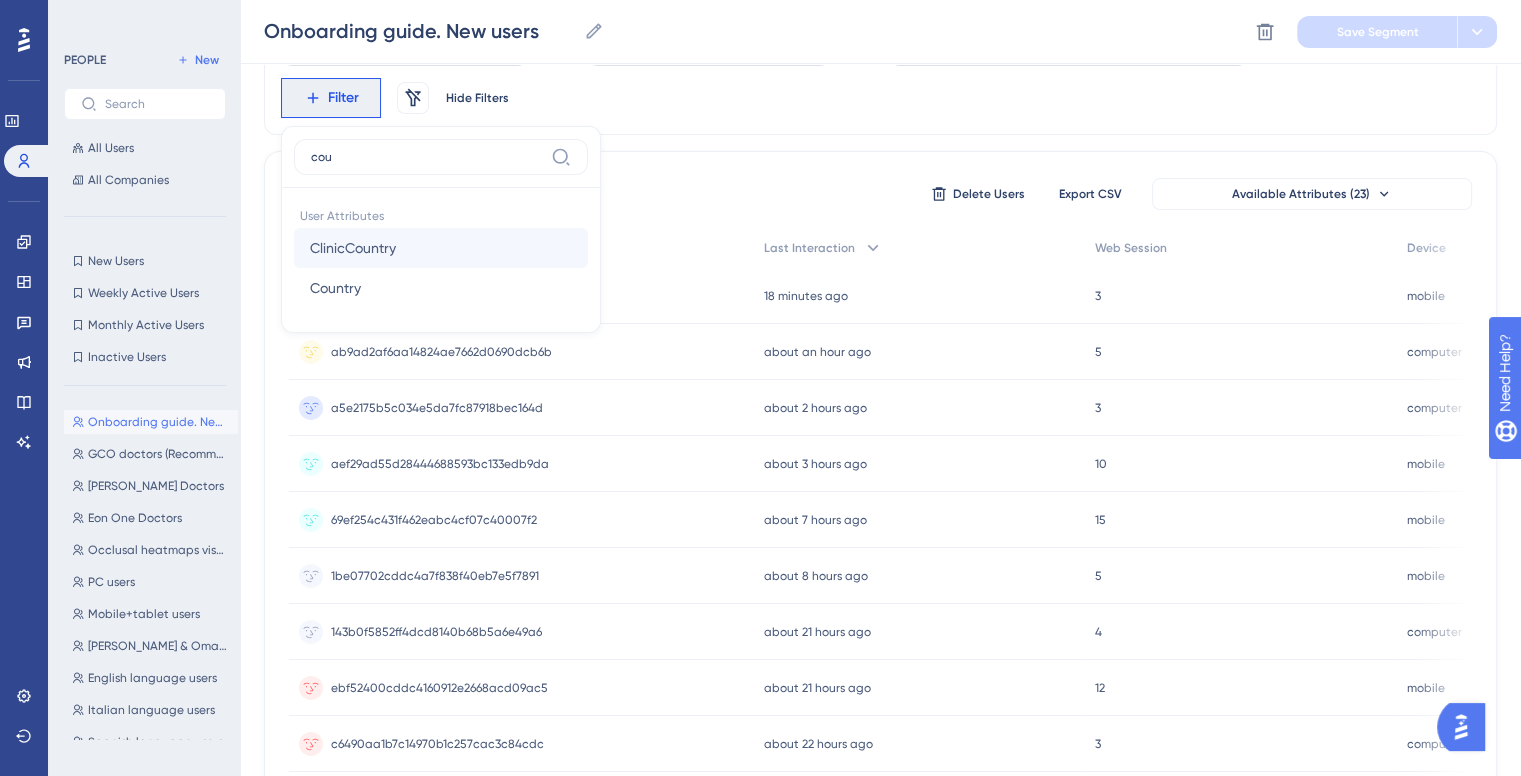 type on "cou" 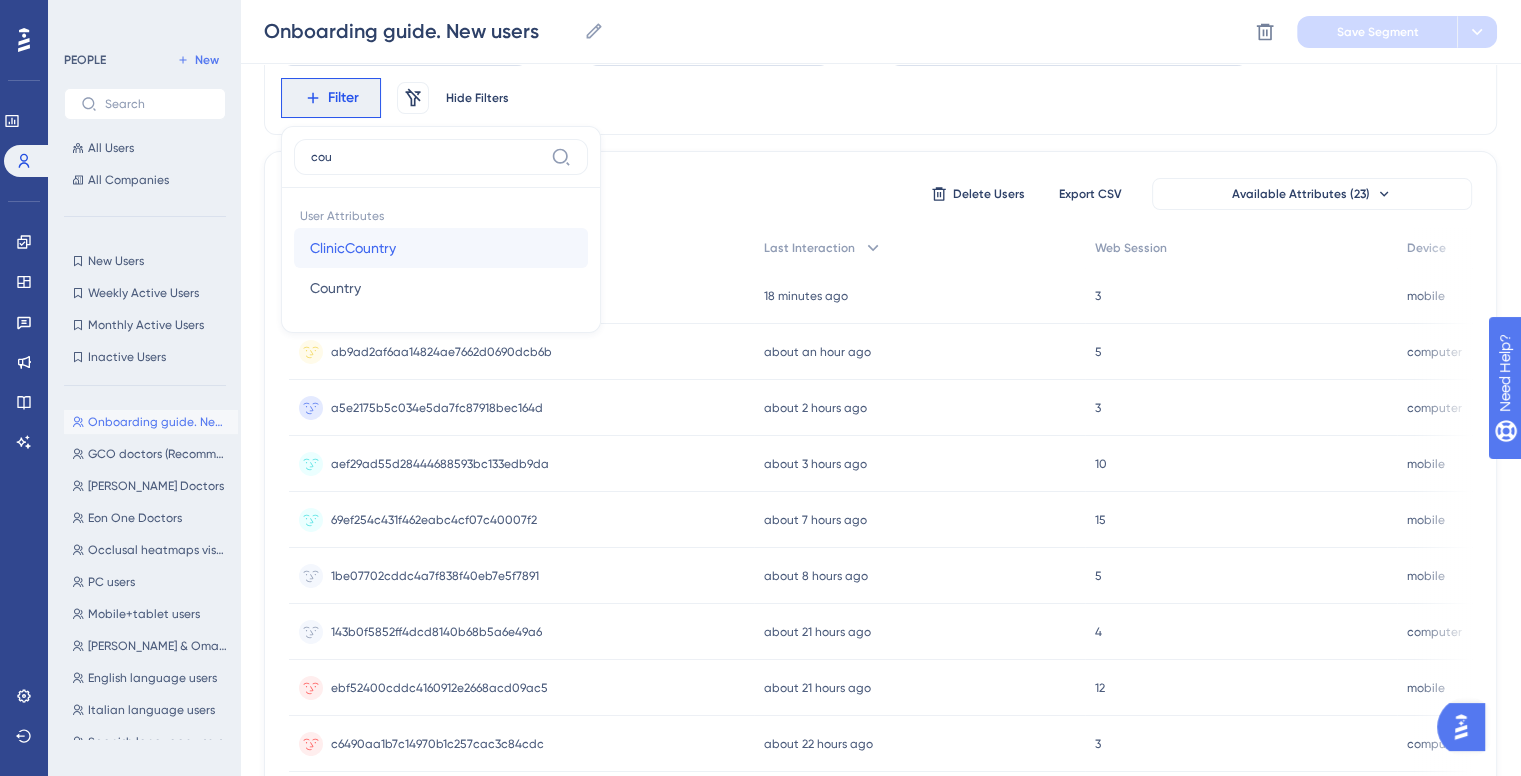 click on "ClinicCountry" at bounding box center (353, 248) 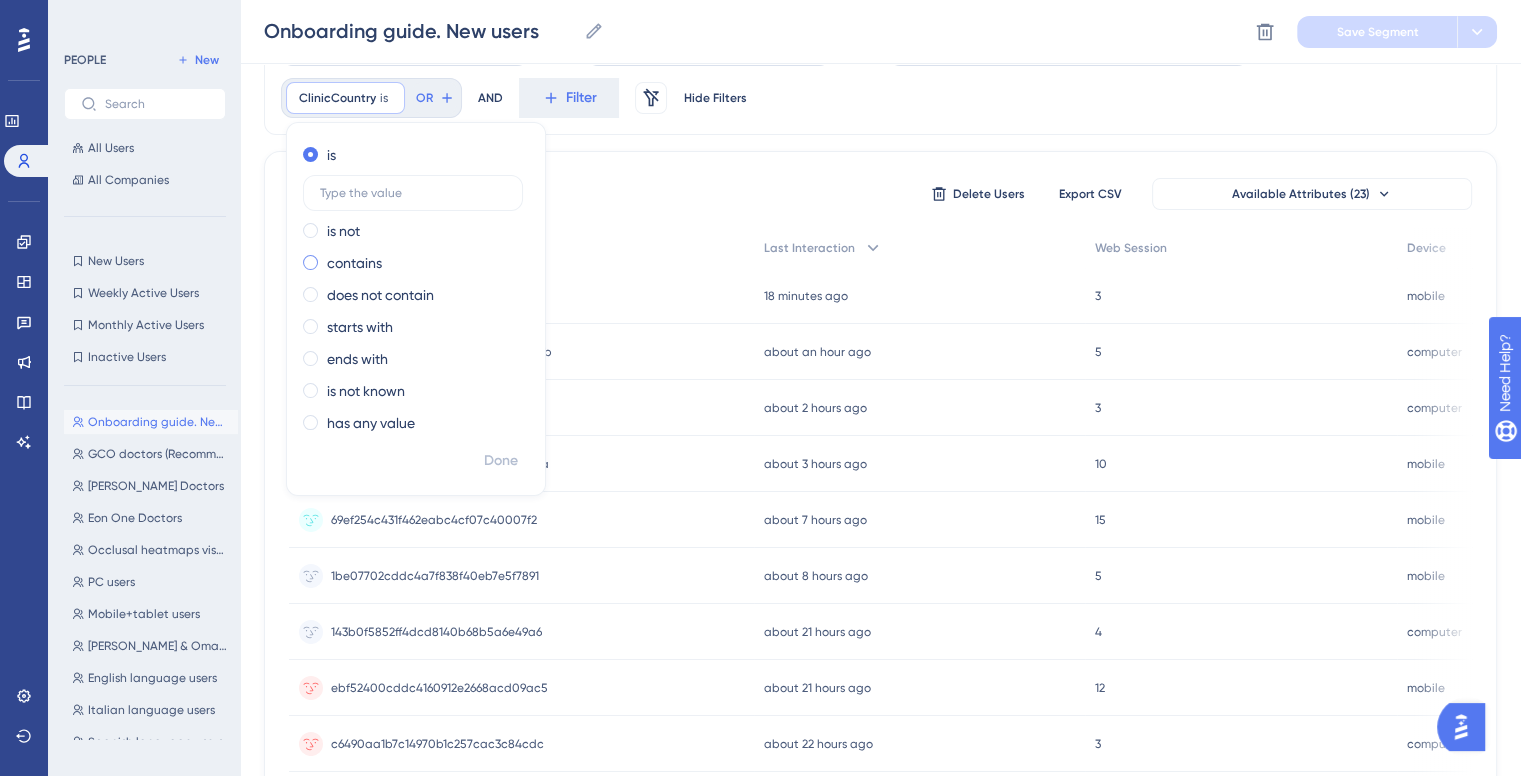 click on "contains" at bounding box center [412, 263] 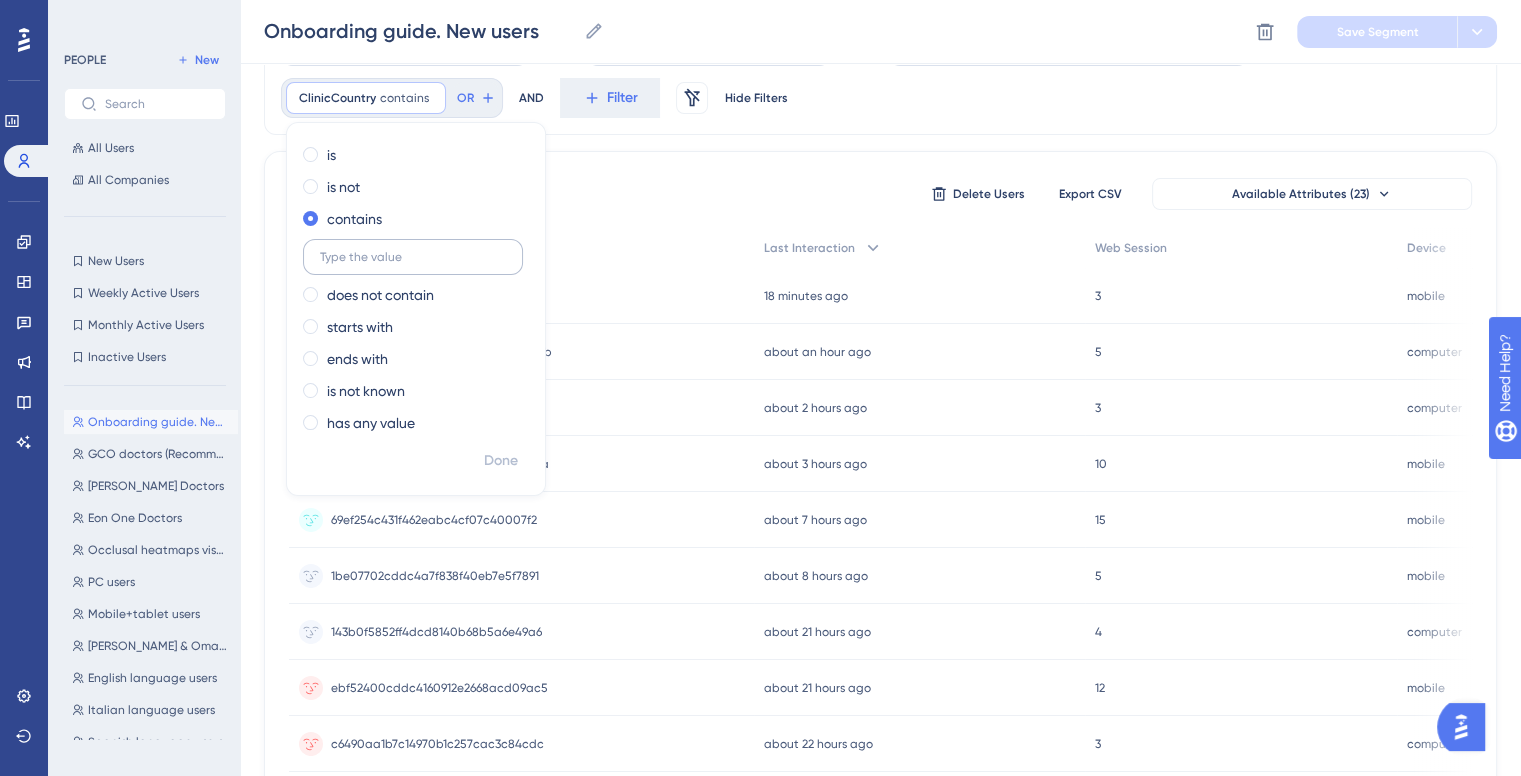 click at bounding box center [413, 257] 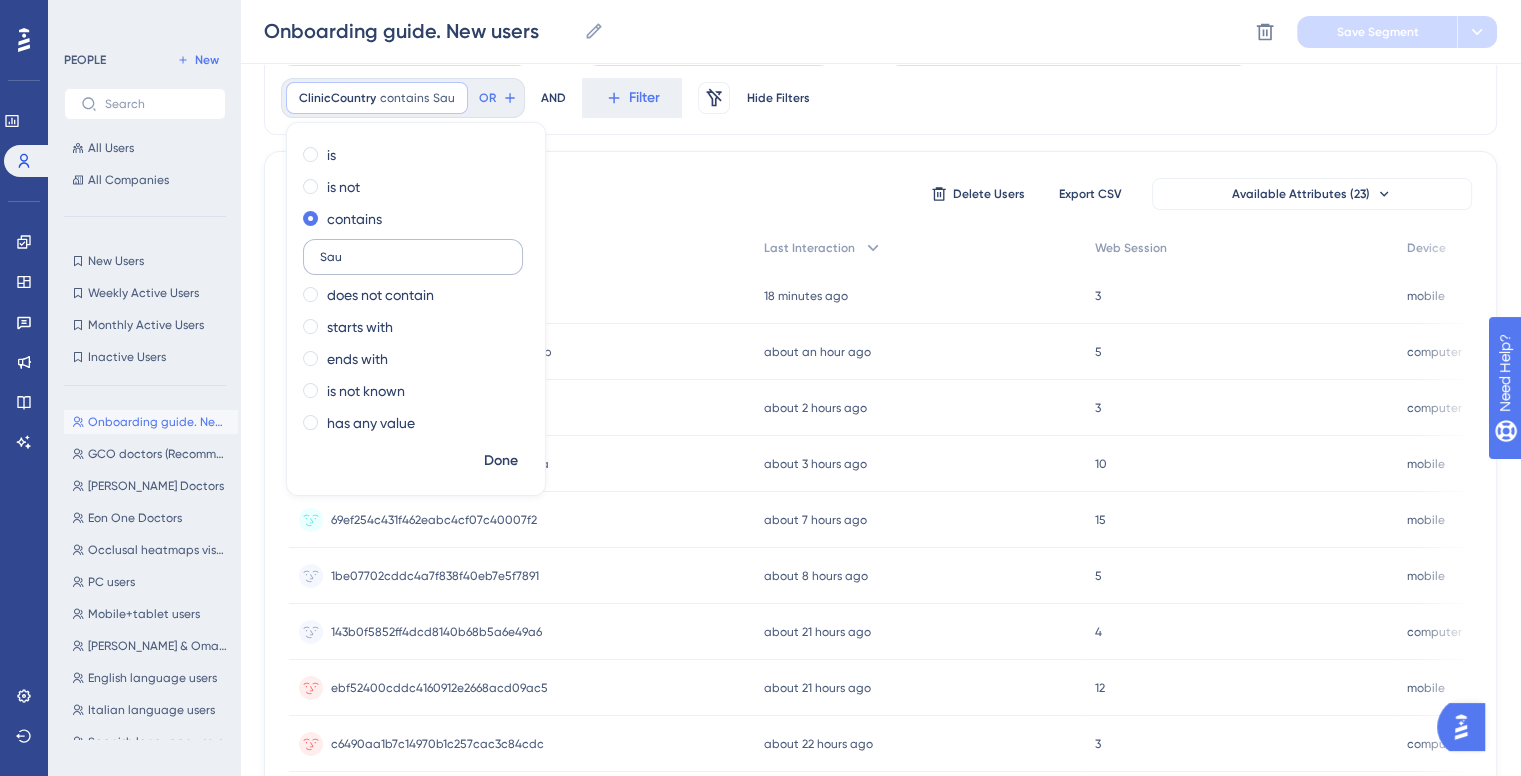 type on "Sau" 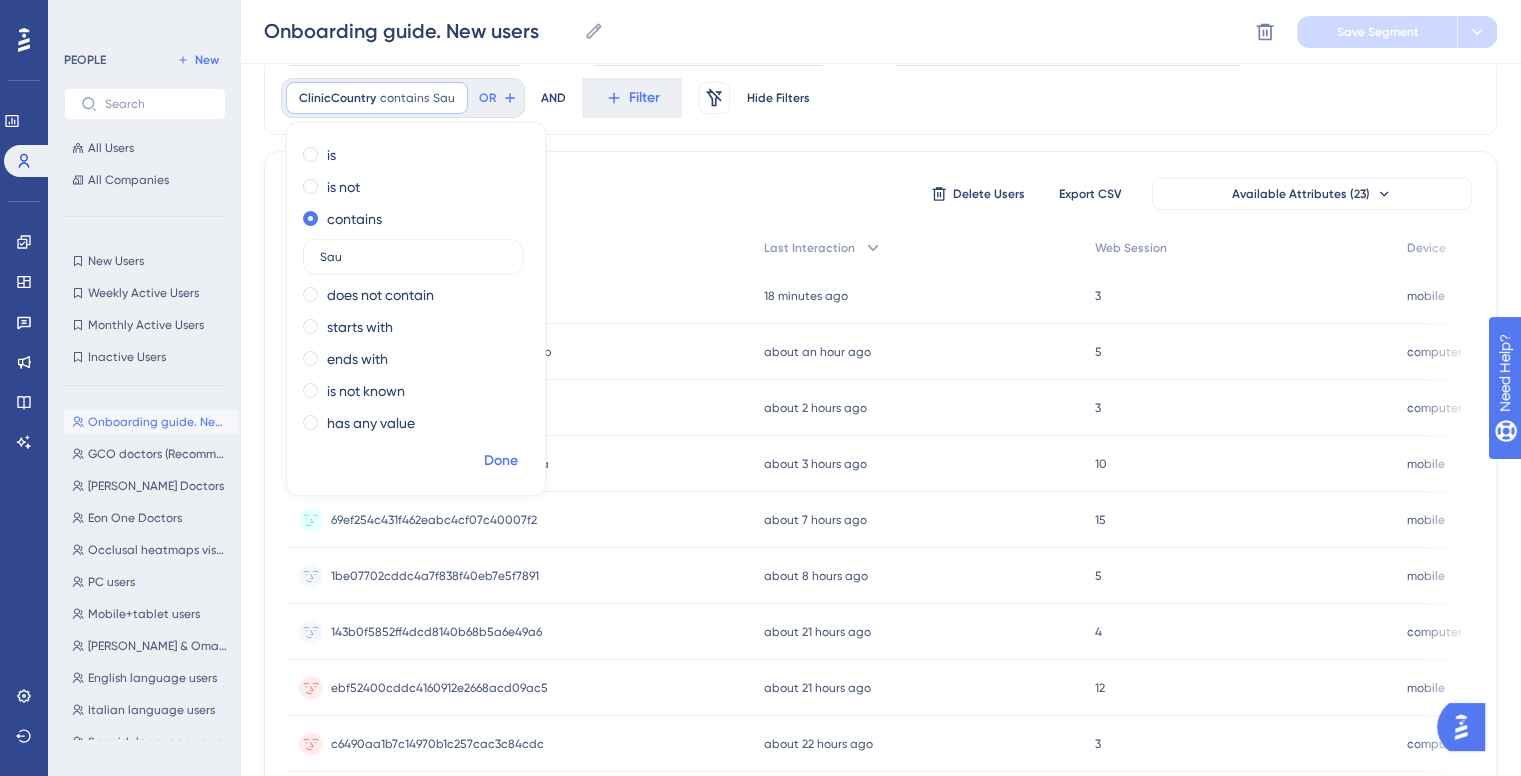 click on "Done" at bounding box center (501, 461) 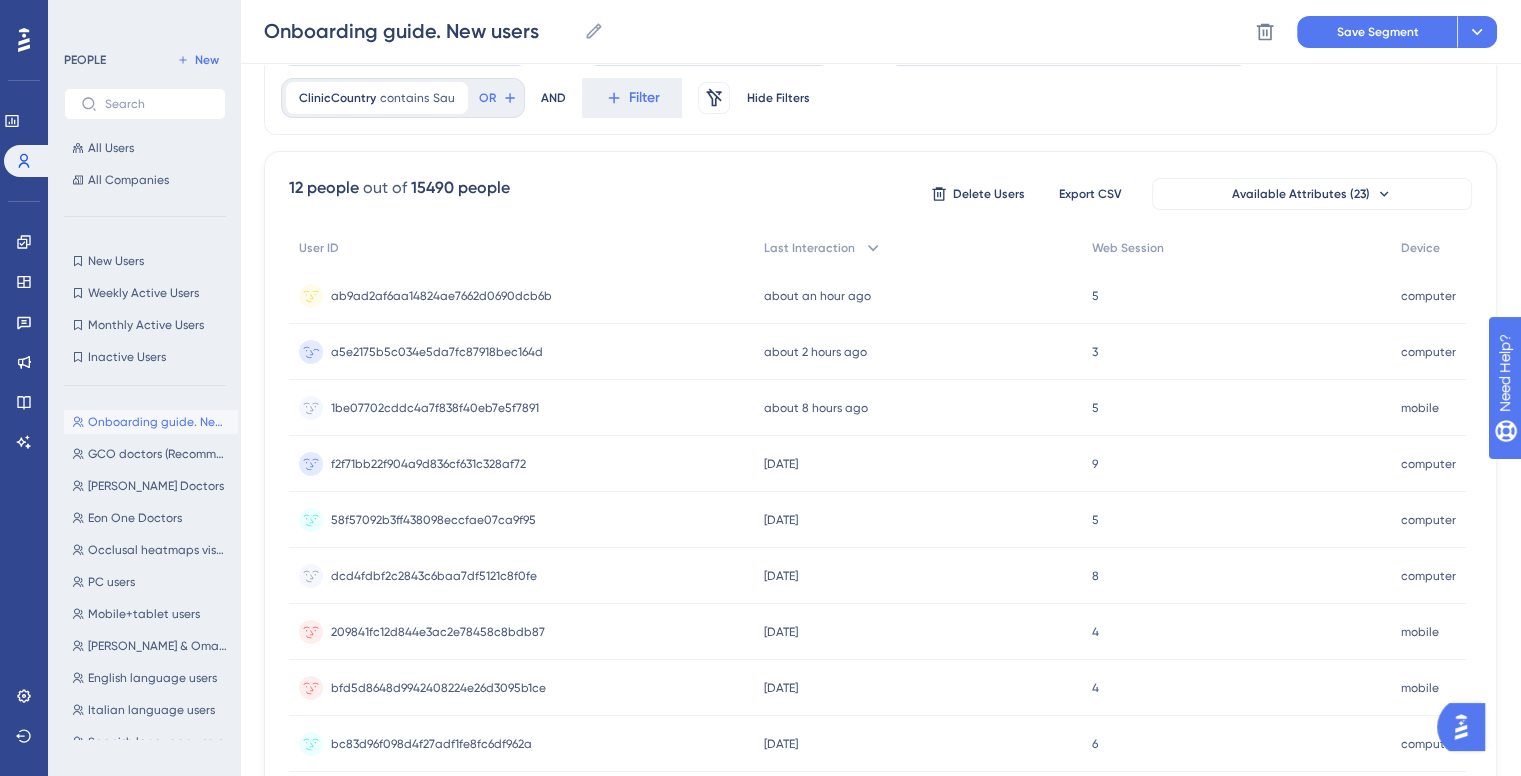 scroll, scrollTop: 0, scrollLeft: 0, axis: both 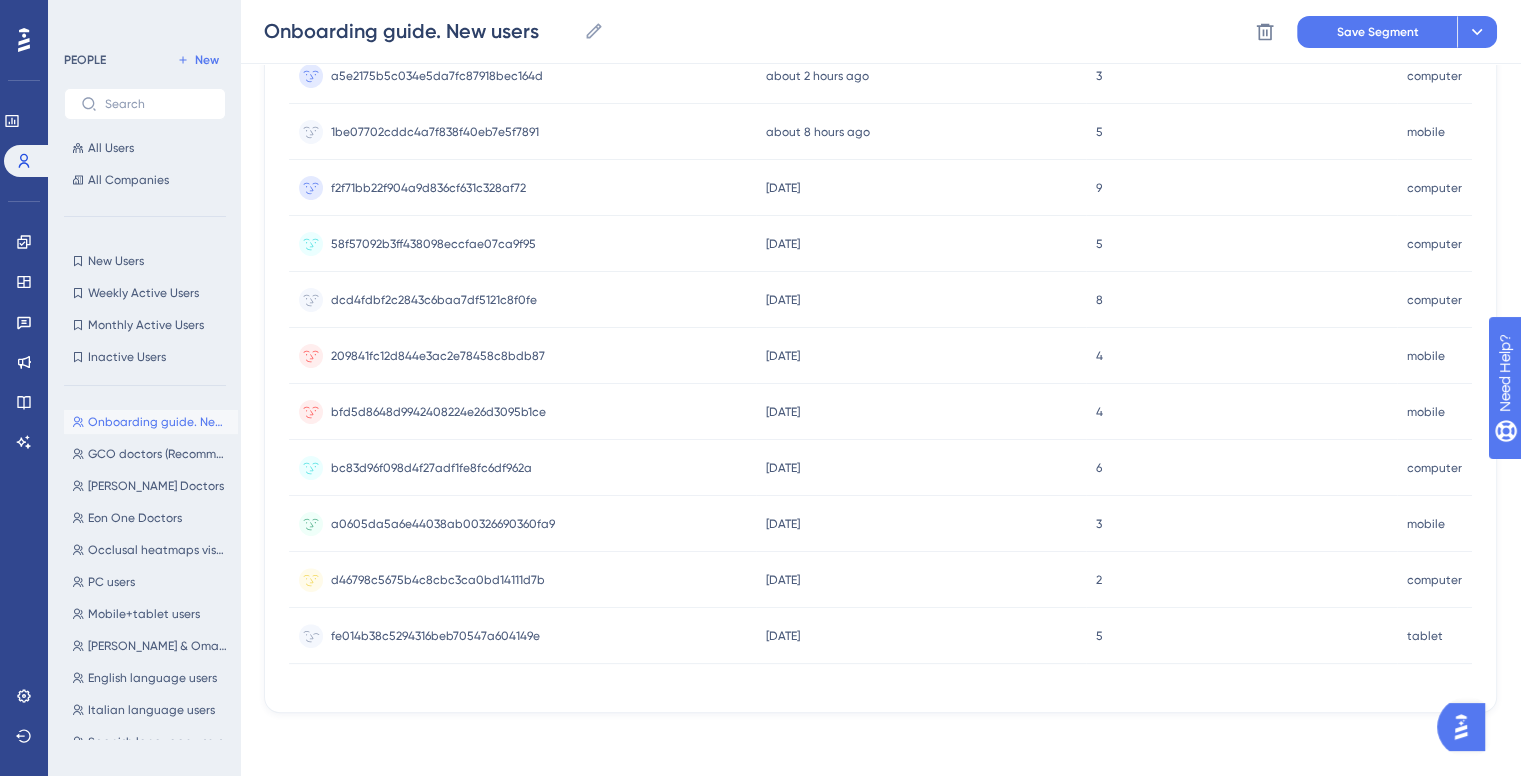 click on "fe014b38c5294316beb70547a604149e" at bounding box center (435, 636) 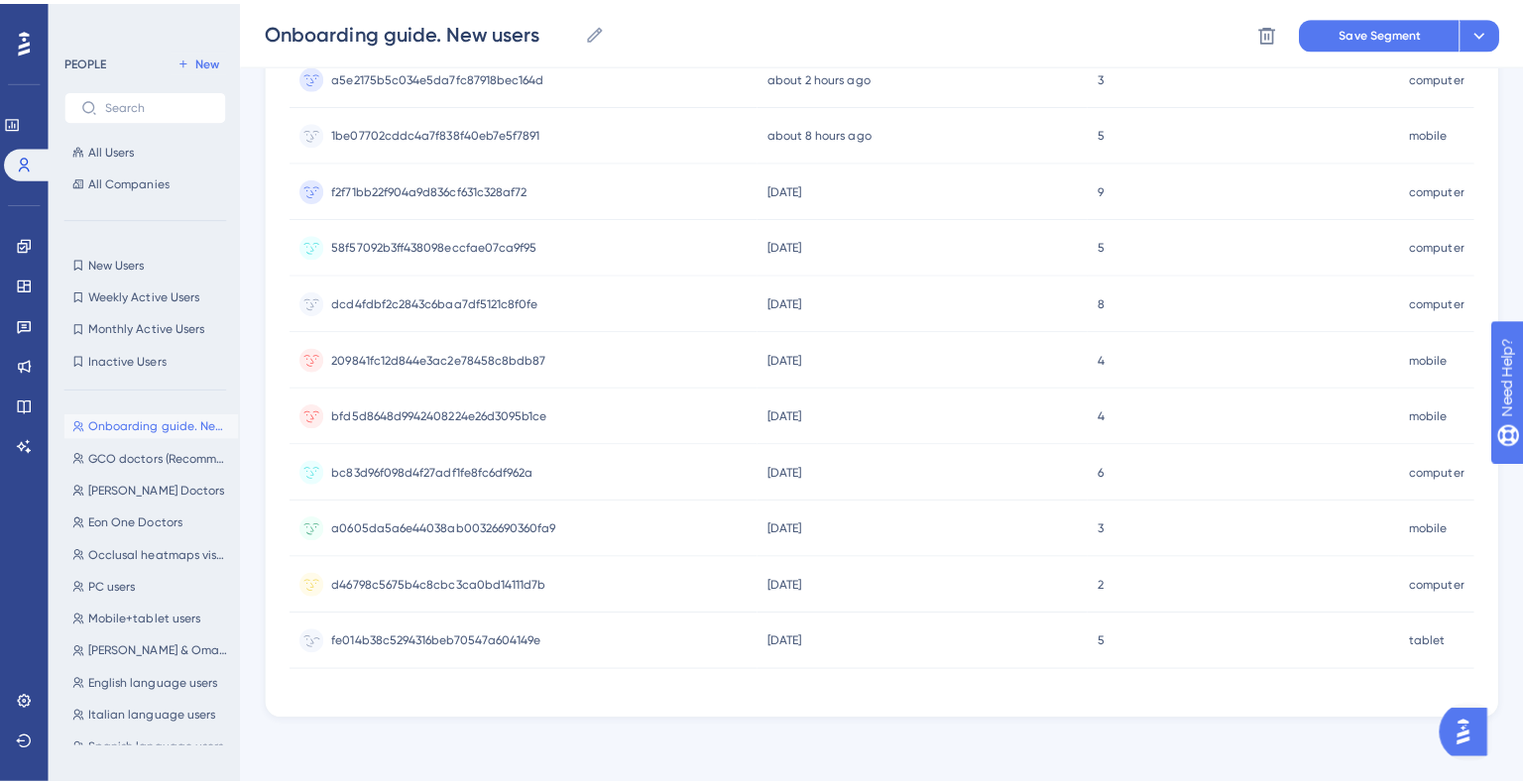 scroll, scrollTop: 0, scrollLeft: 0, axis: both 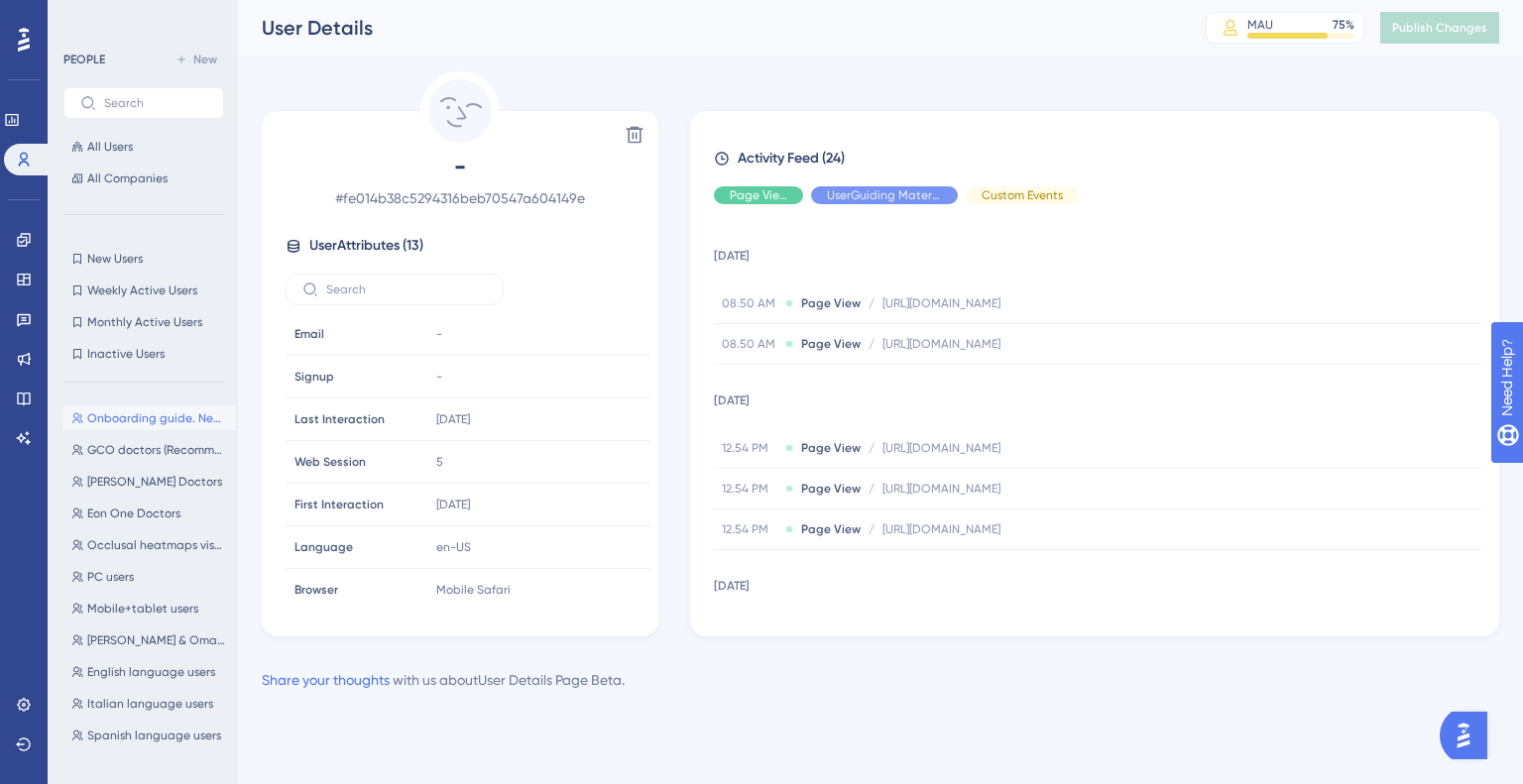 click on "#  fe014b38c5294316beb70547a604149e" at bounding box center (460, 198) 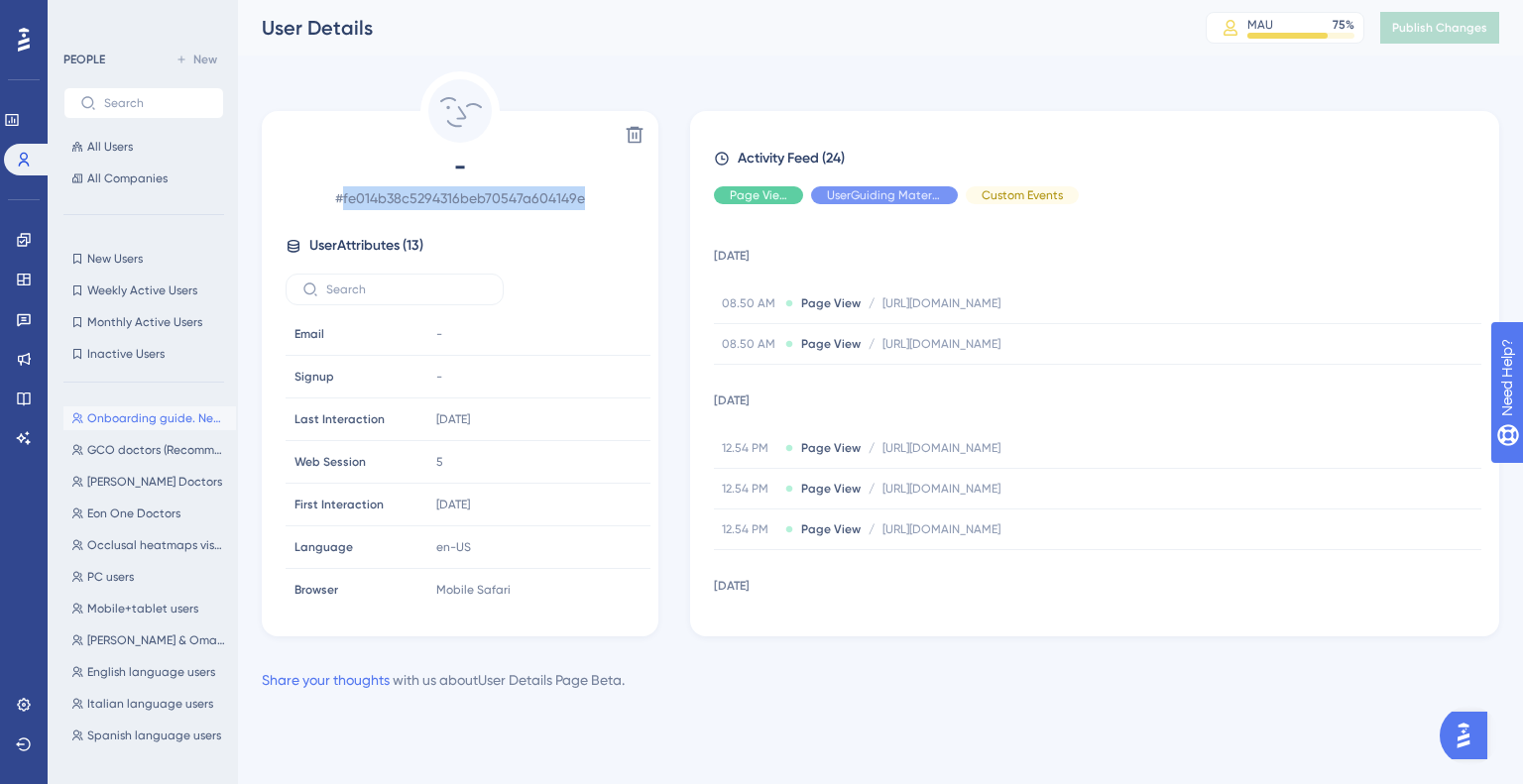 click on "#  fe014b38c5294316beb70547a604149e" at bounding box center (460, 198) 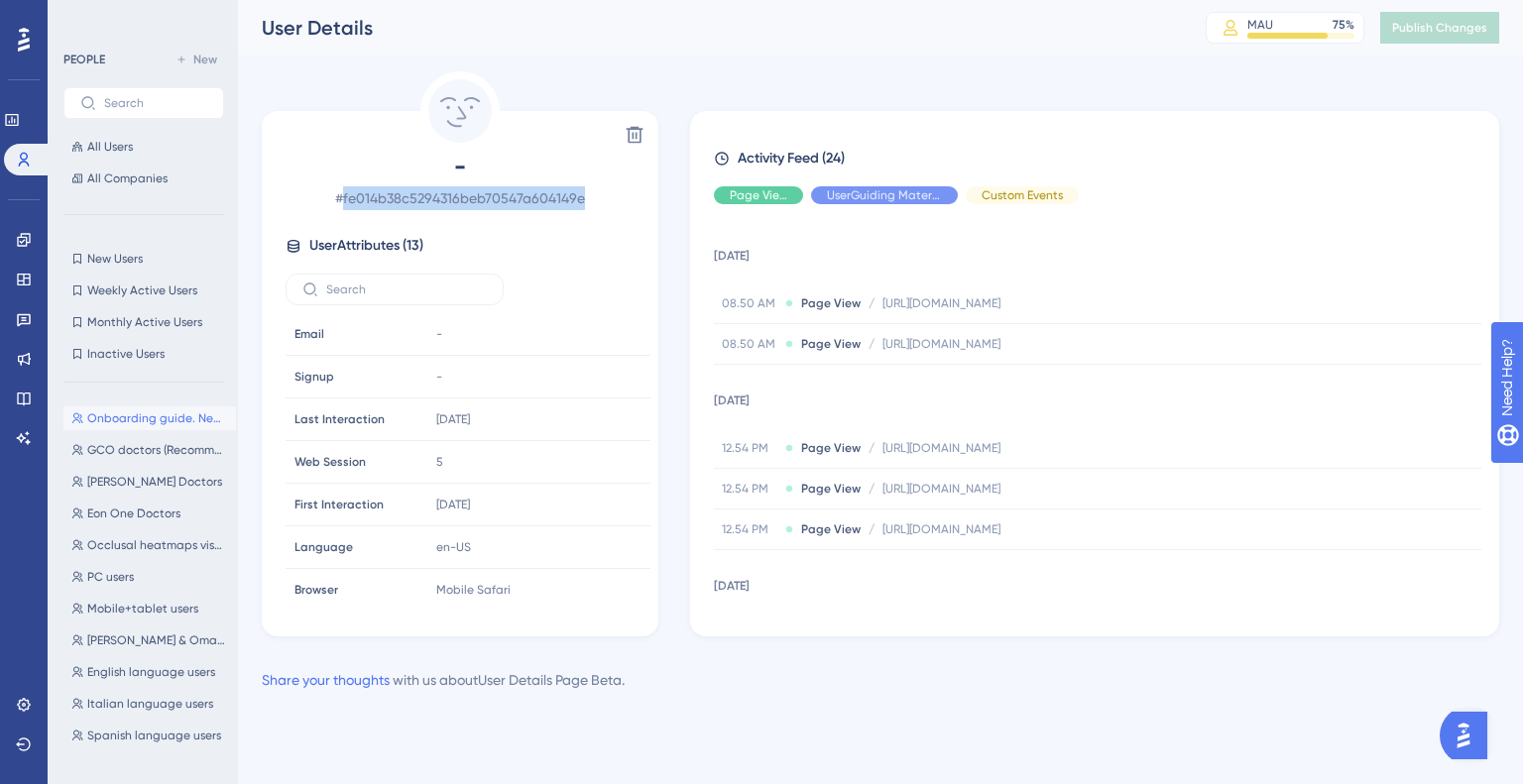 click on "Onboarding guide. New users Onboarding guide. New users" at bounding box center [150, 418] 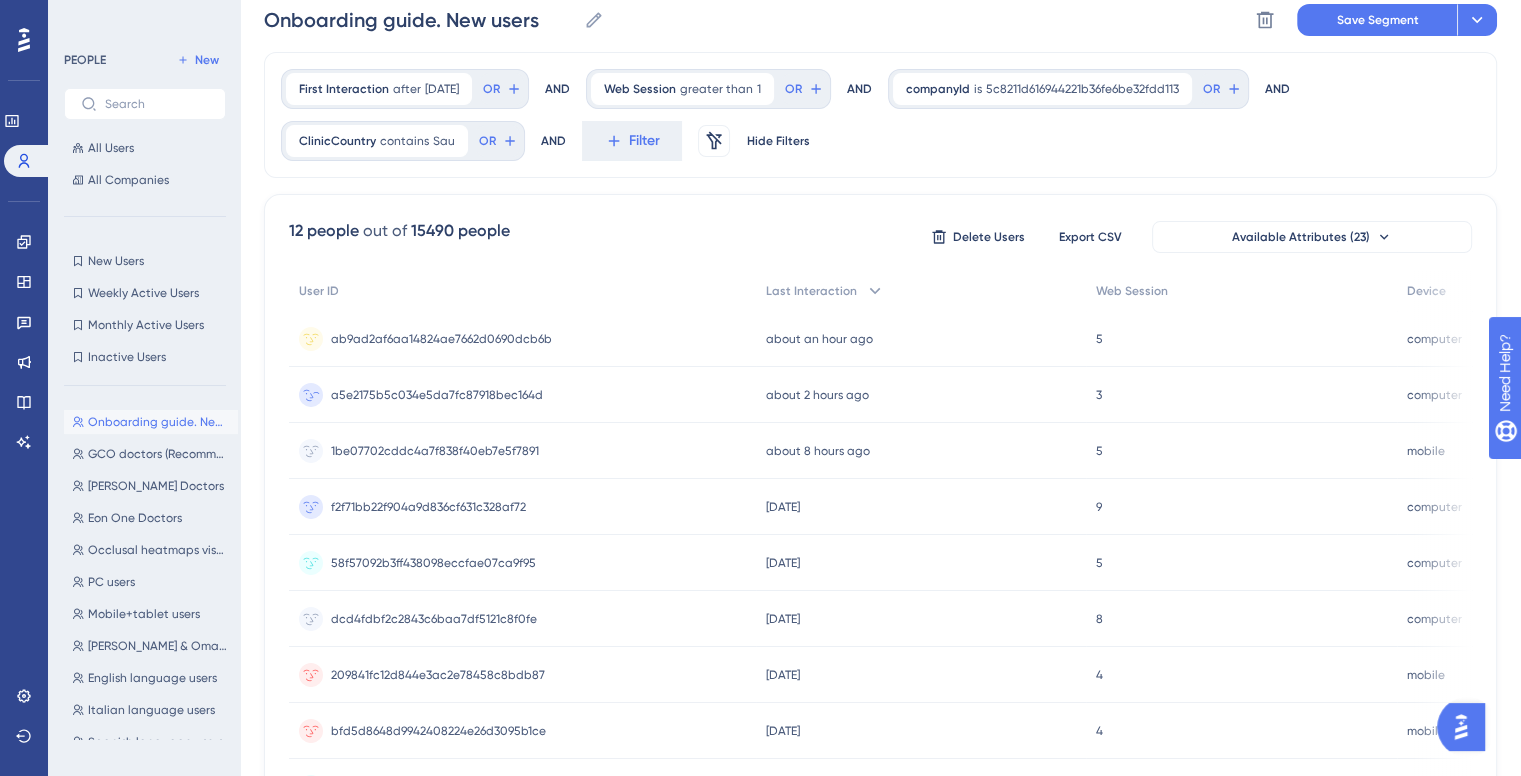 scroll, scrollTop: 401, scrollLeft: 0, axis: vertical 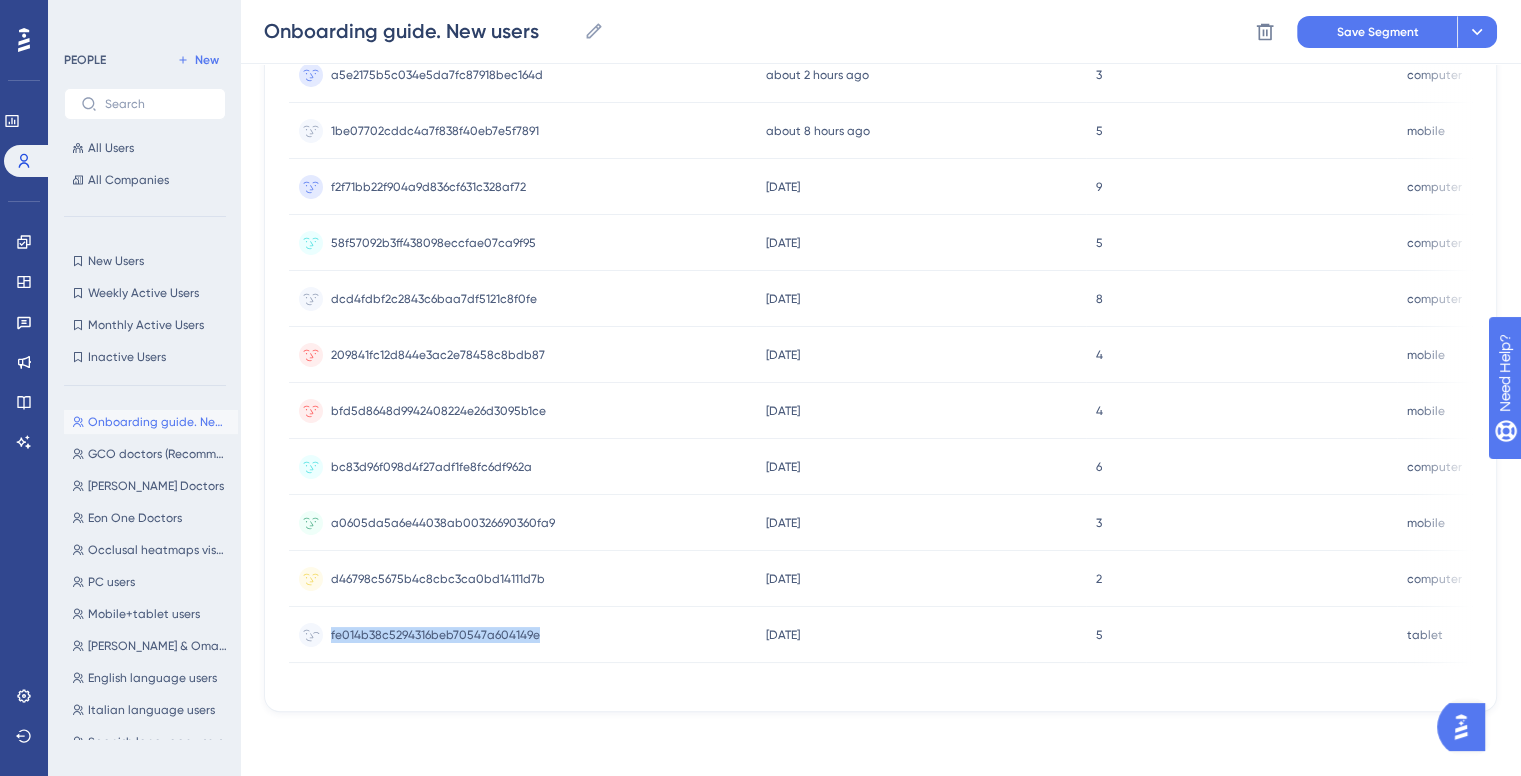 drag, startPoint x: 546, startPoint y: 630, endPoint x: 328, endPoint y: 646, distance: 218.58636 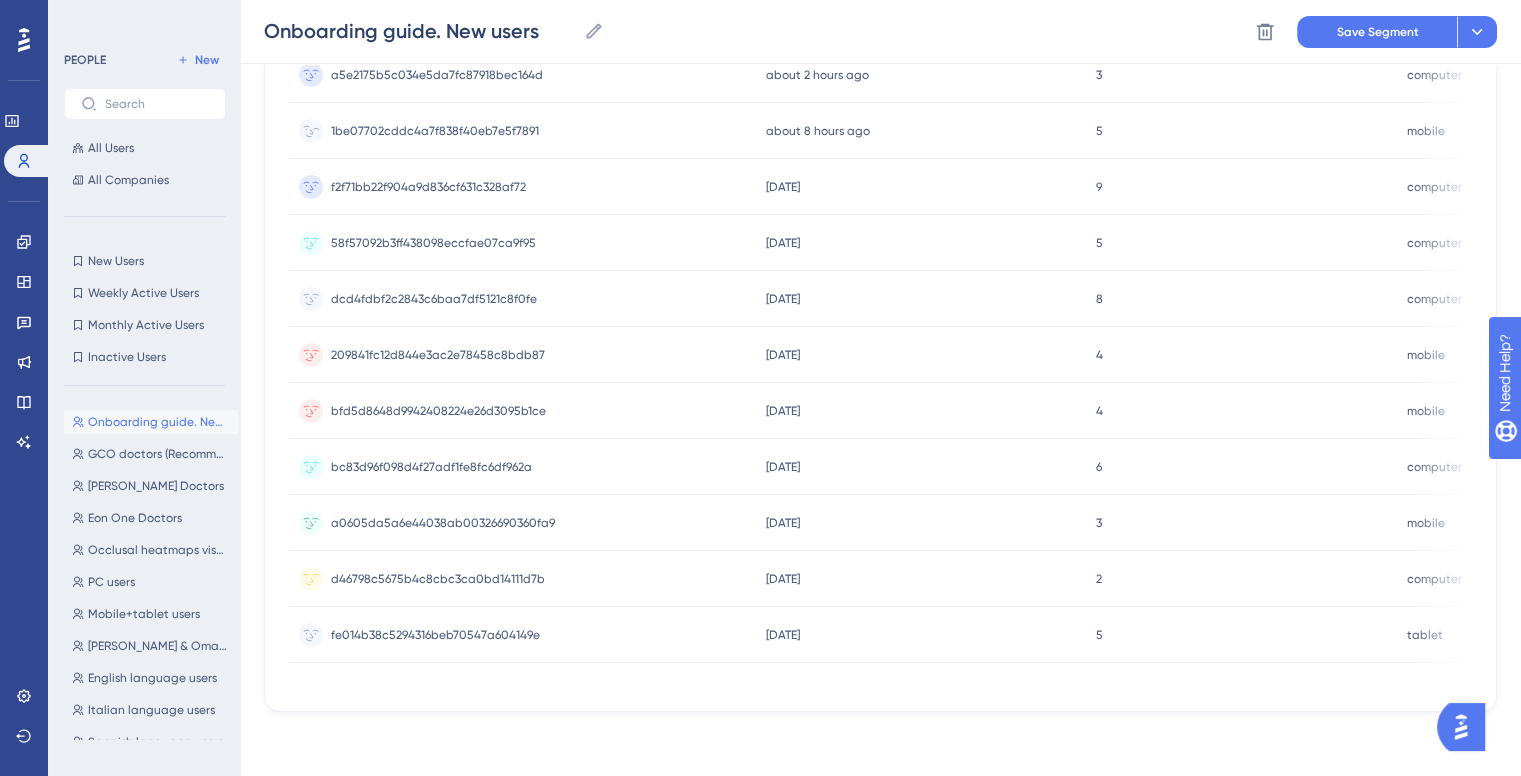 click on "1be07702cddc4a7f838f40eb7e5f7891" at bounding box center [435, 131] 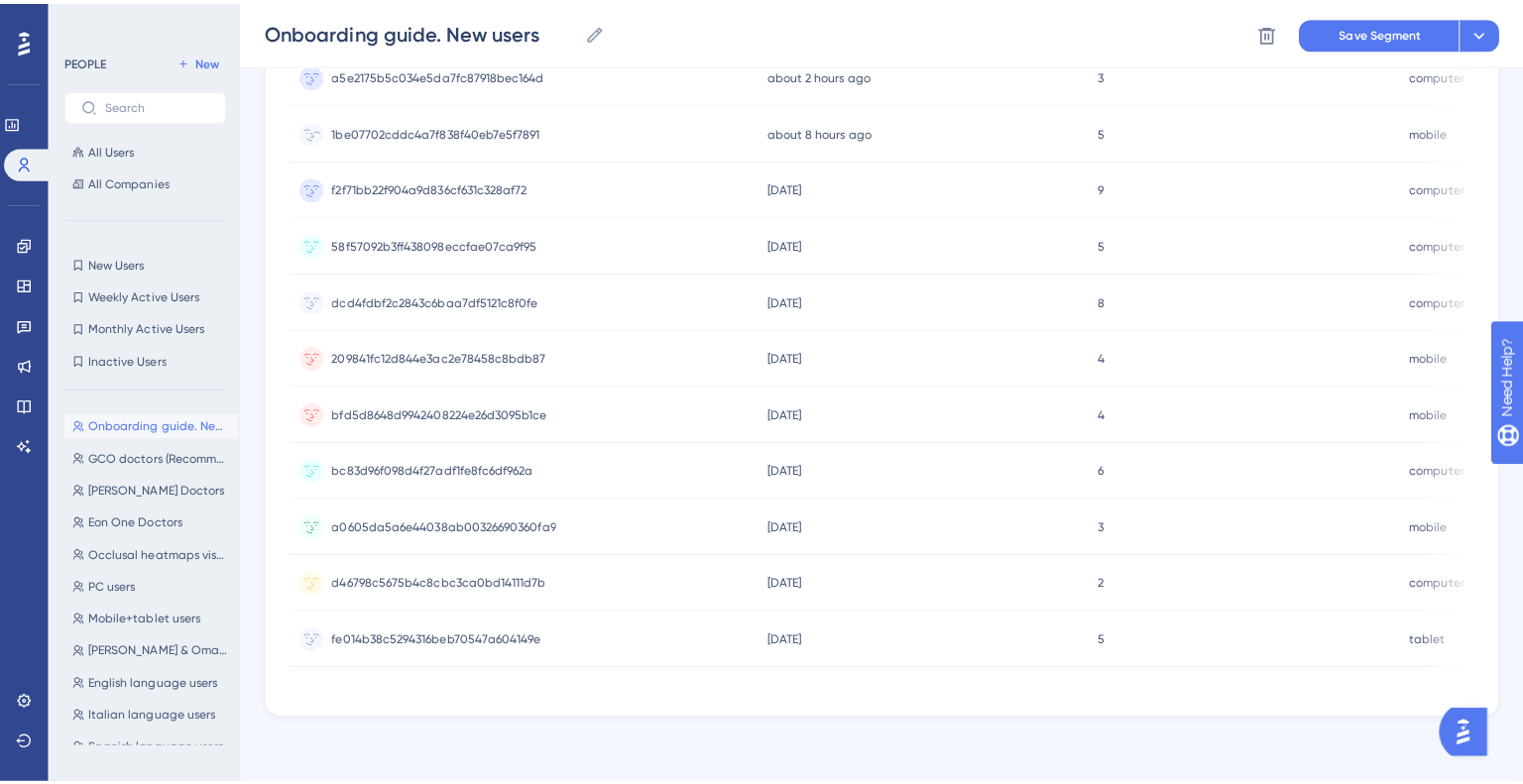 scroll, scrollTop: 0, scrollLeft: 0, axis: both 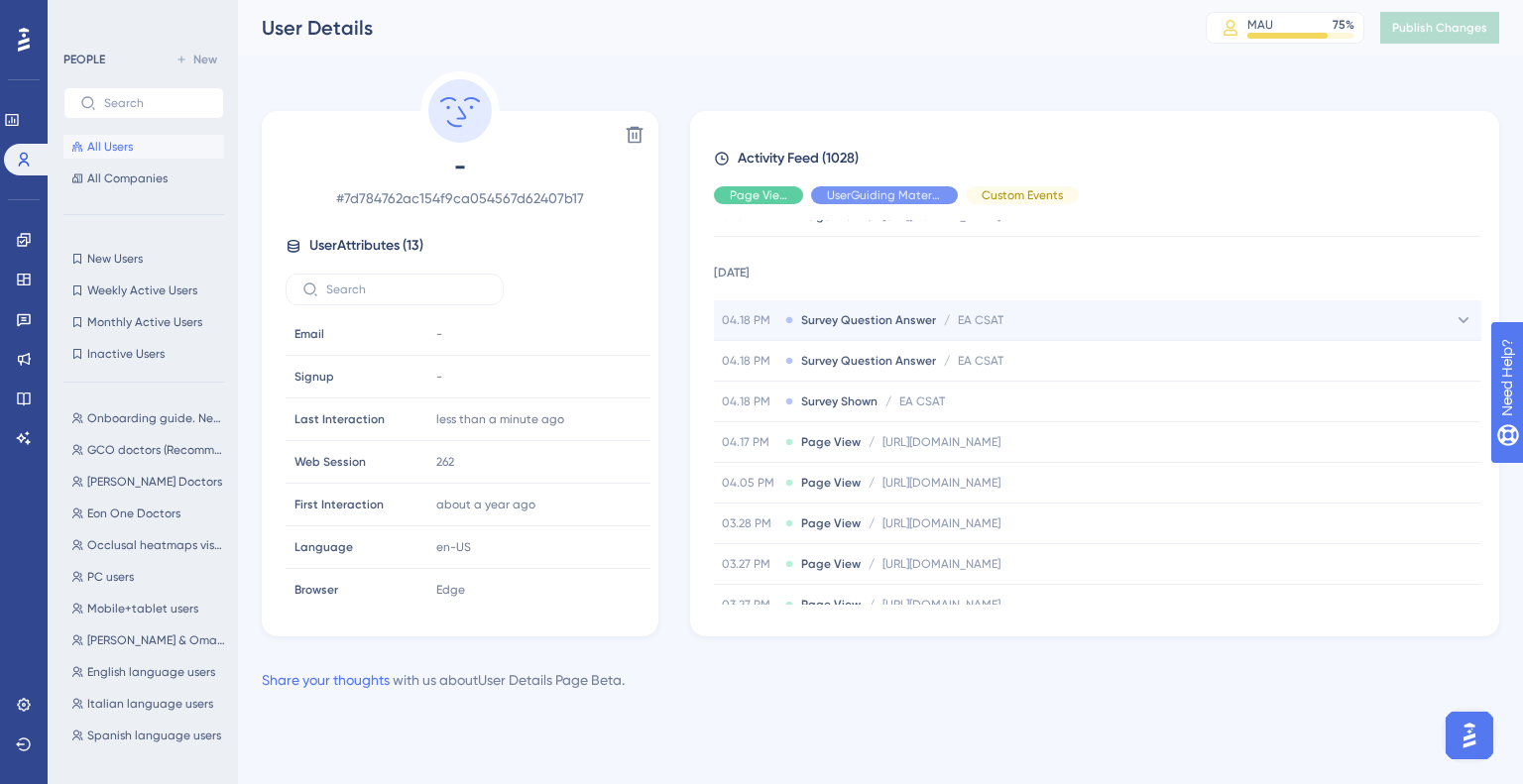 click on "04.18 PM Survey Question Answer / EA CSAT EA CSAT" at bounding box center [1098, 320] 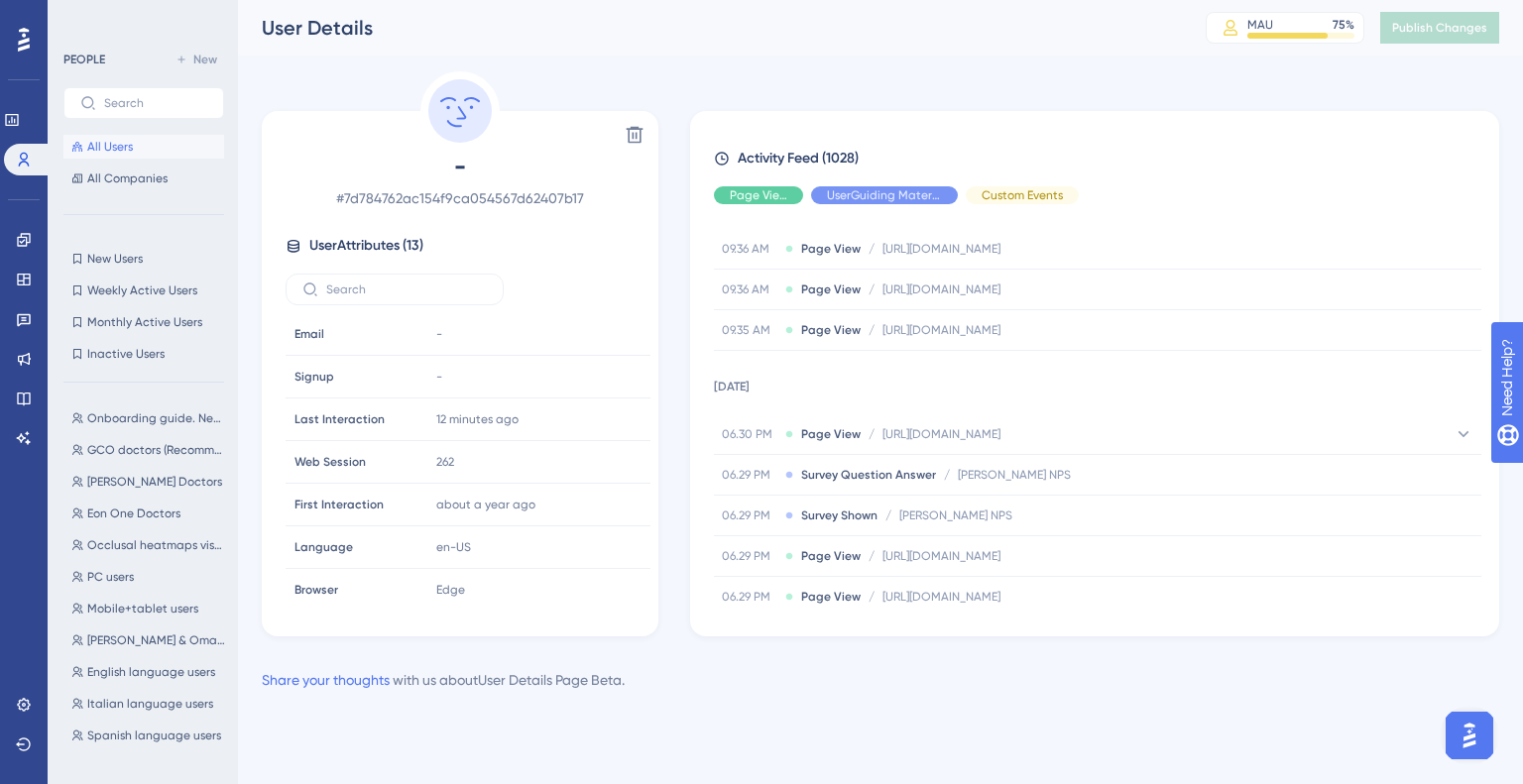 scroll, scrollTop: 307, scrollLeft: 0, axis: vertical 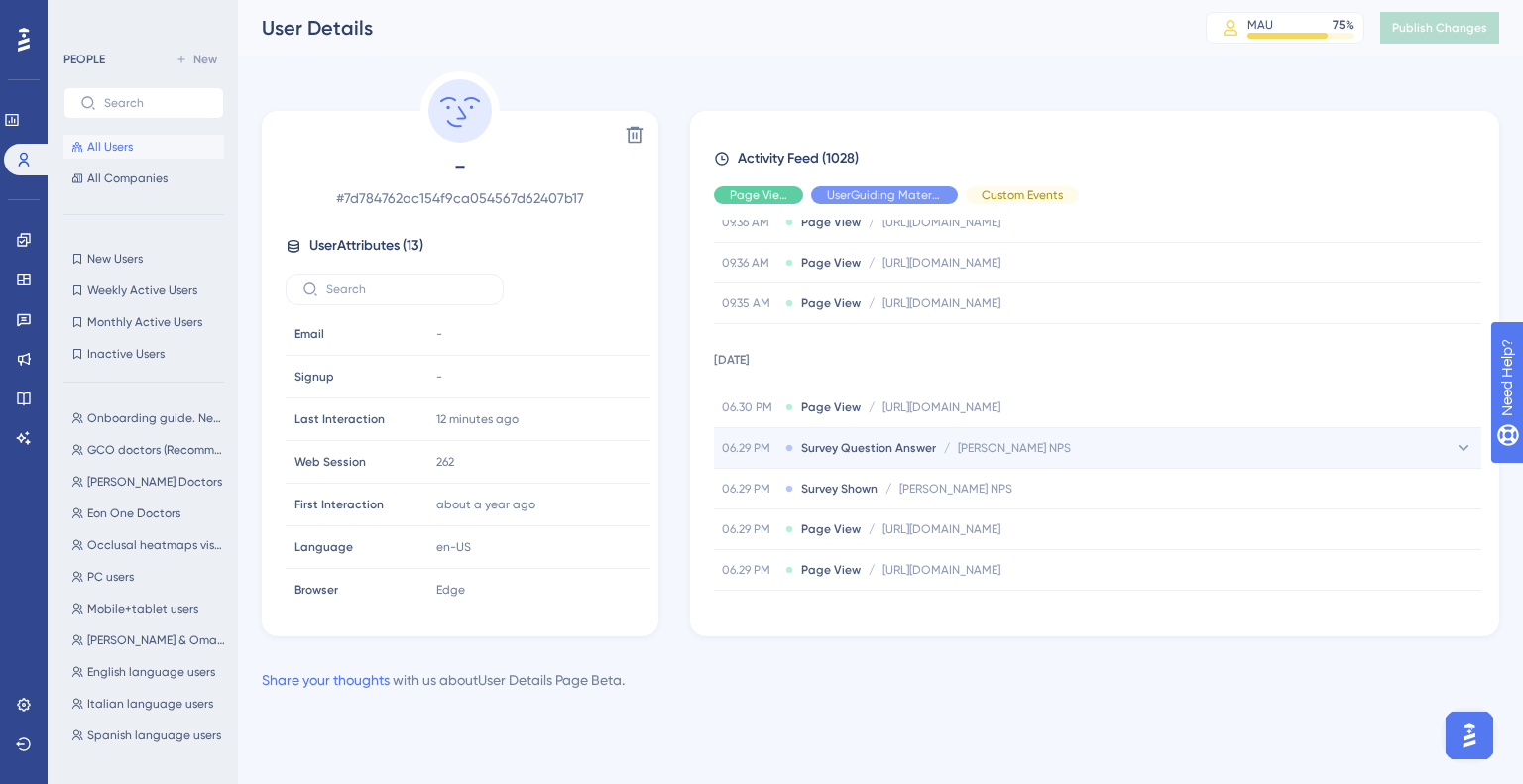 click on "Eon Aligner NPS" at bounding box center [1014, 448] 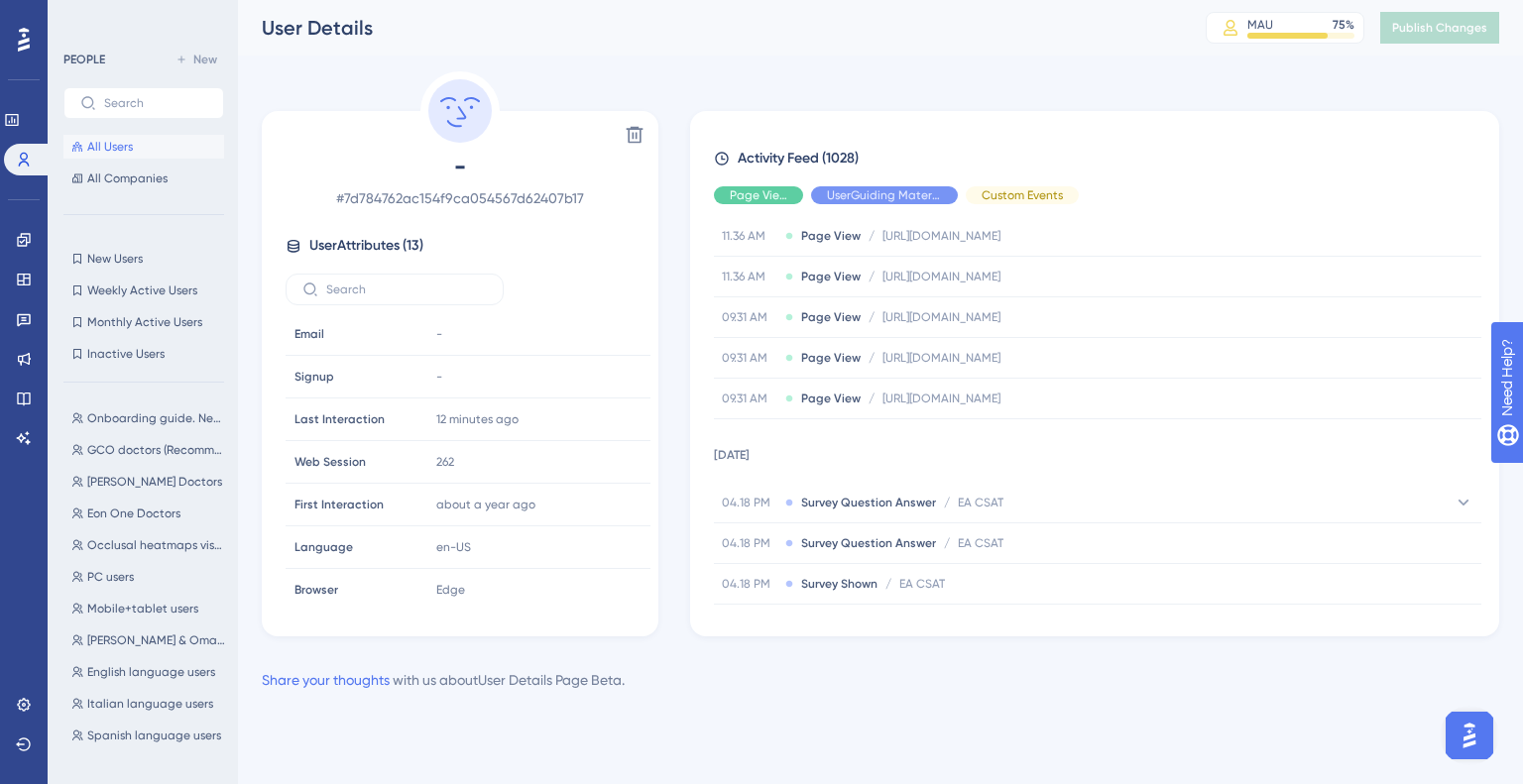 scroll, scrollTop: 1288, scrollLeft: 0, axis: vertical 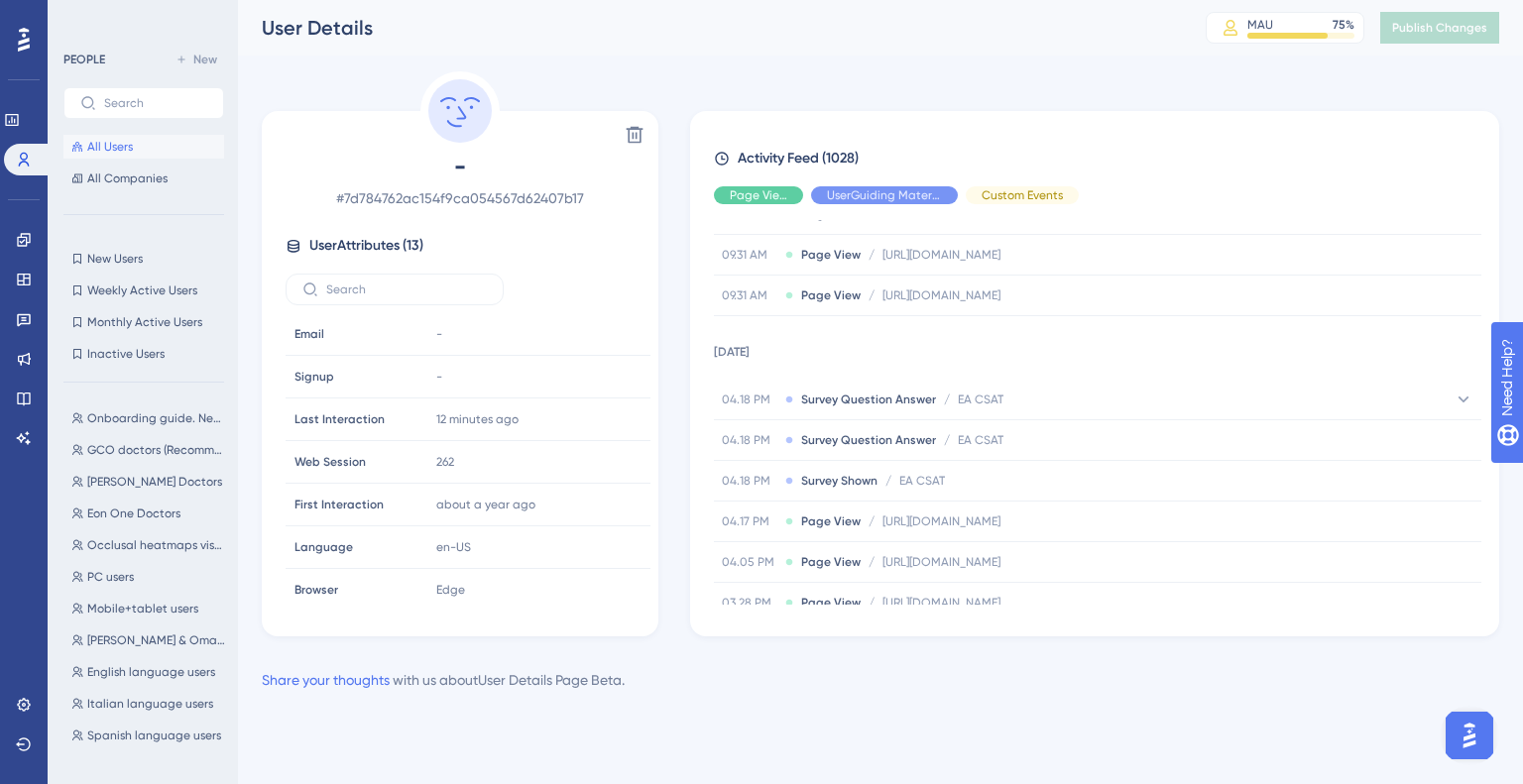 click on "04.18 PM Survey Question Answer / EA CSAT EA CSAT" at bounding box center [1098, 399] 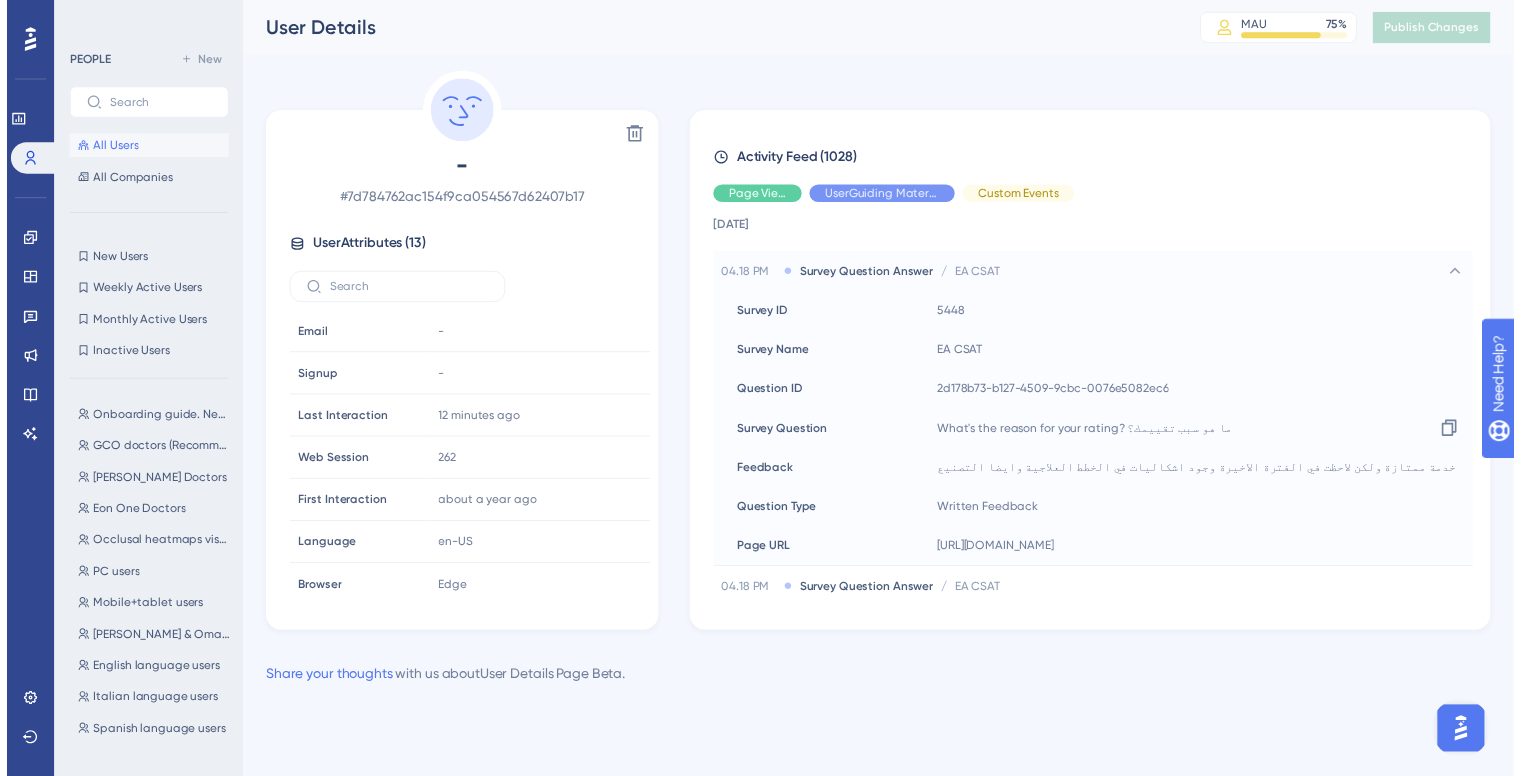 scroll, scrollTop: 1428, scrollLeft: 0, axis: vertical 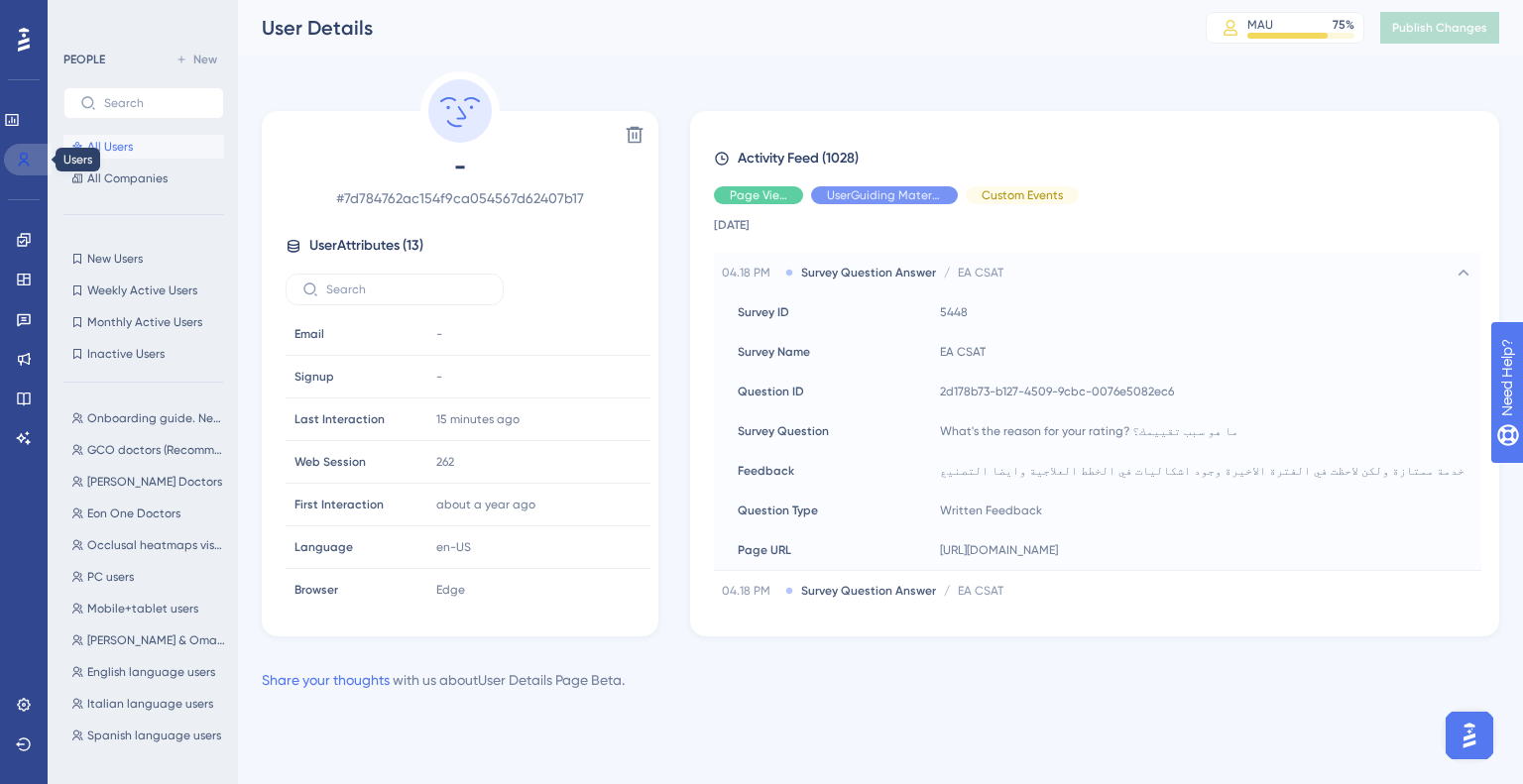 click 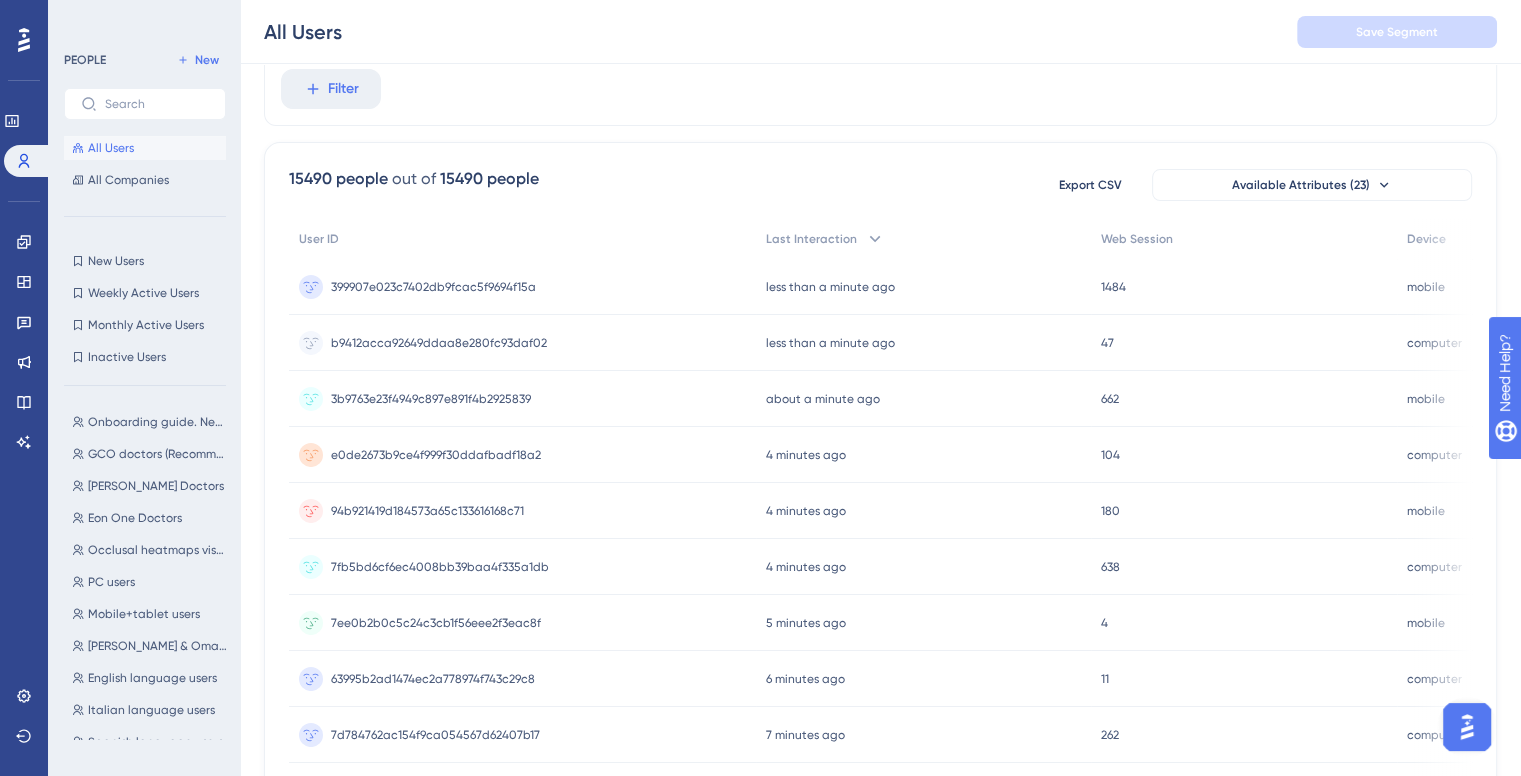 scroll, scrollTop: 0, scrollLeft: 15, axis: horizontal 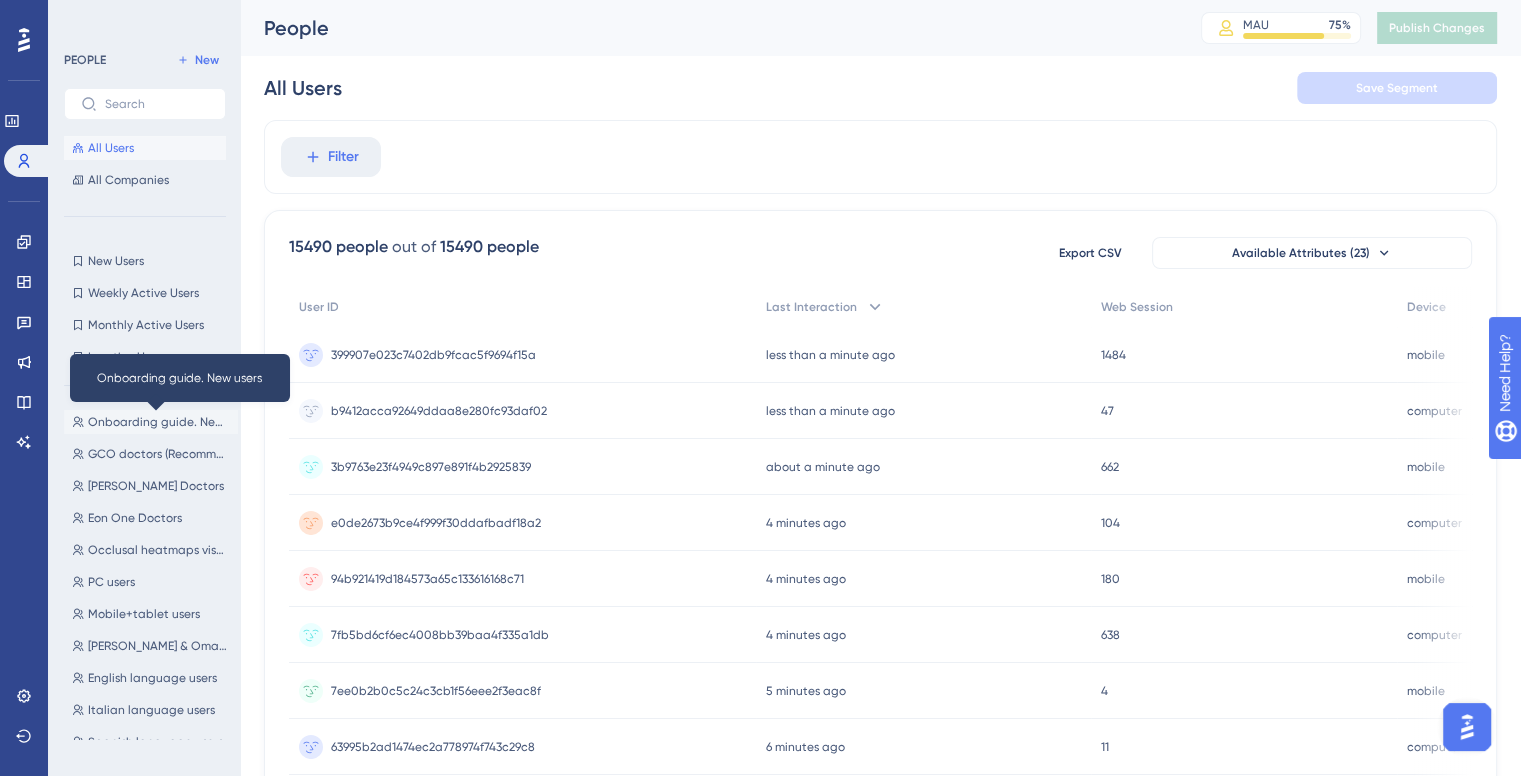 click on "Onboarding guide. New users" at bounding box center [159, 422] 